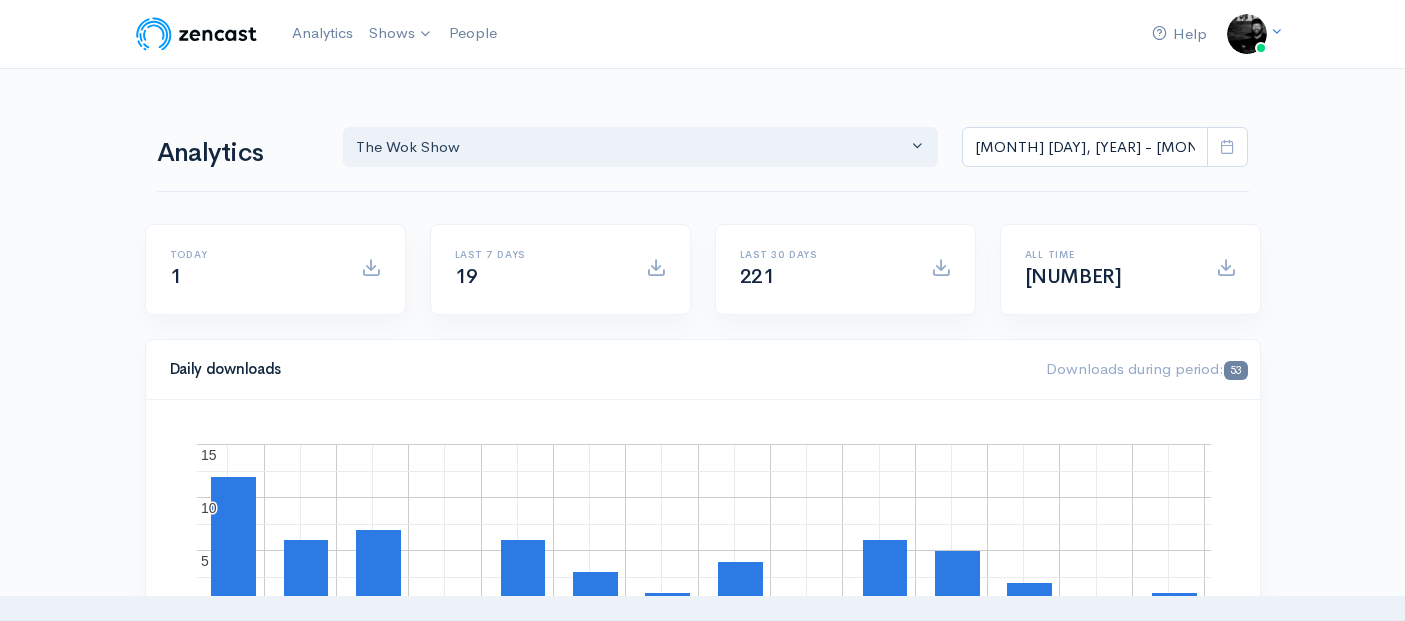 scroll, scrollTop: 0, scrollLeft: 0, axis: both 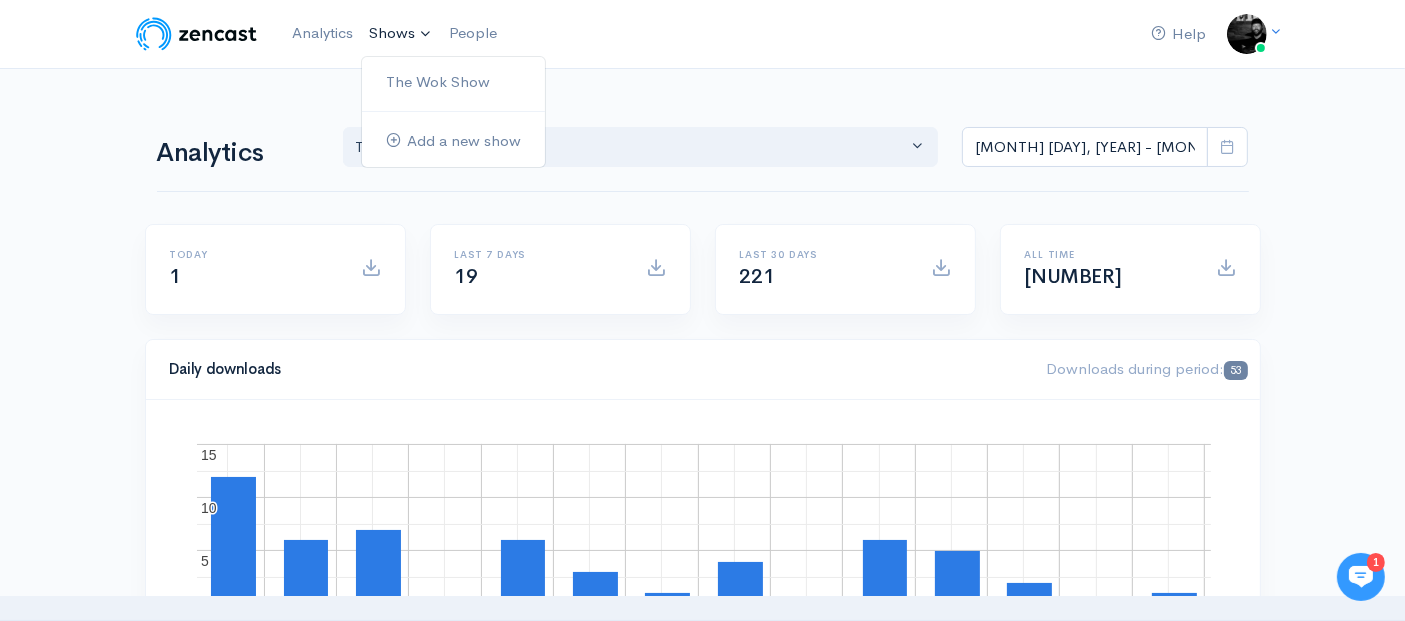 click on "Shows" at bounding box center (401, 34) 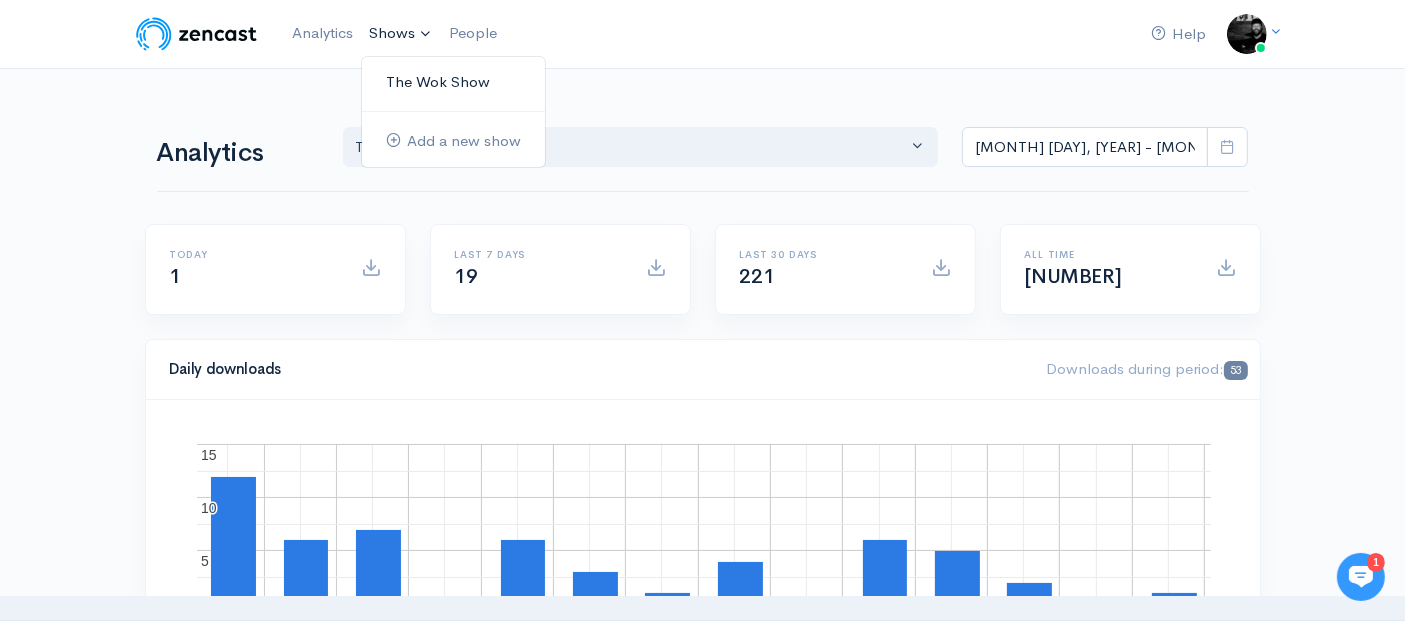 click on "The Wok Show" at bounding box center (453, 82) 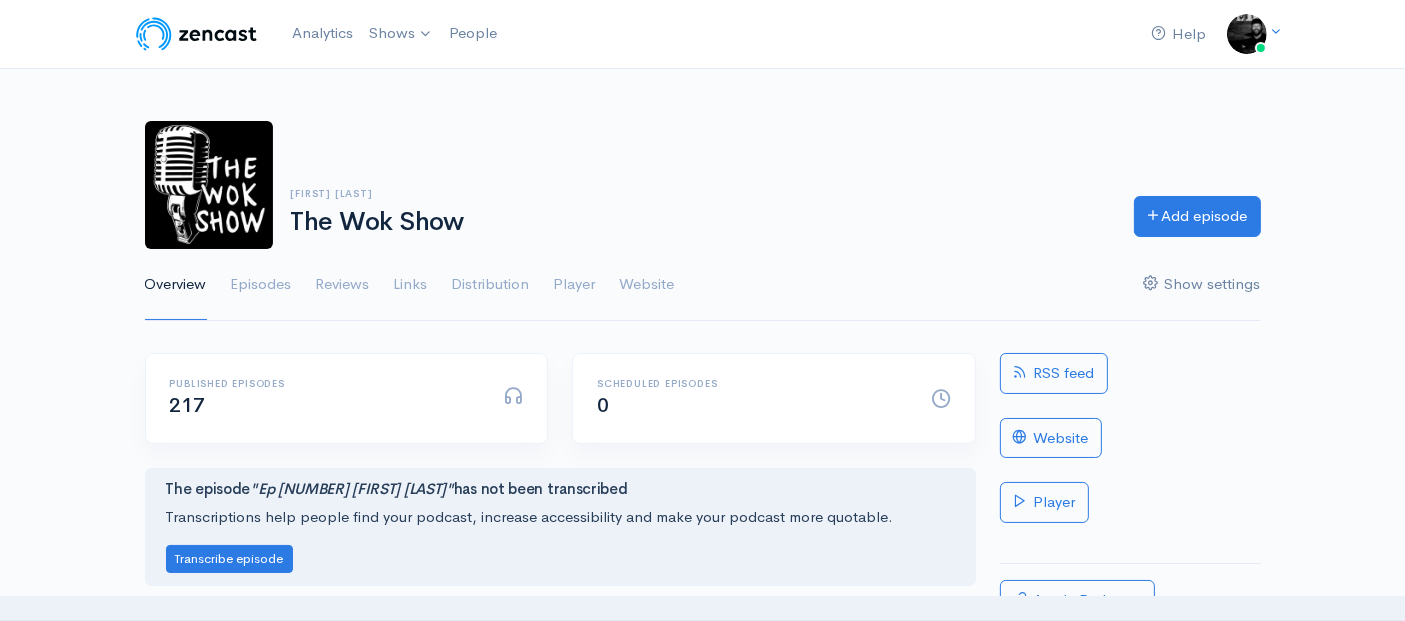scroll, scrollTop: 0, scrollLeft: 0, axis: both 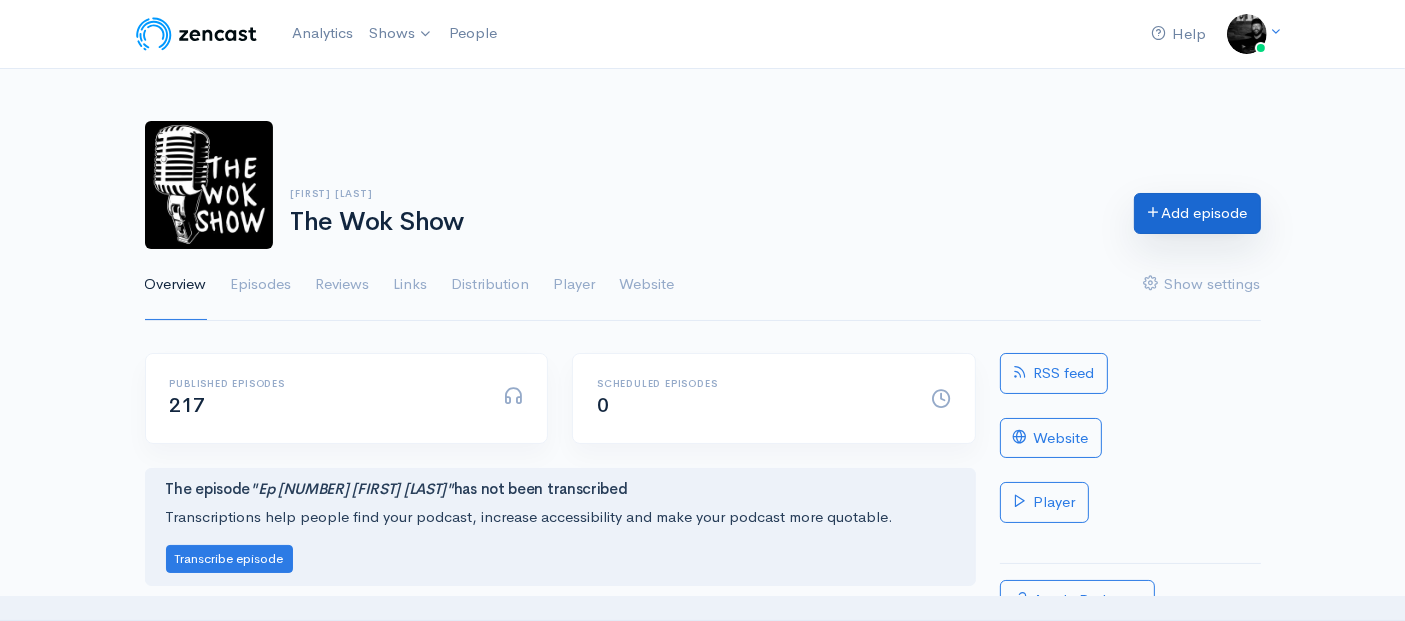 click on "Add episode" at bounding box center [1197, 213] 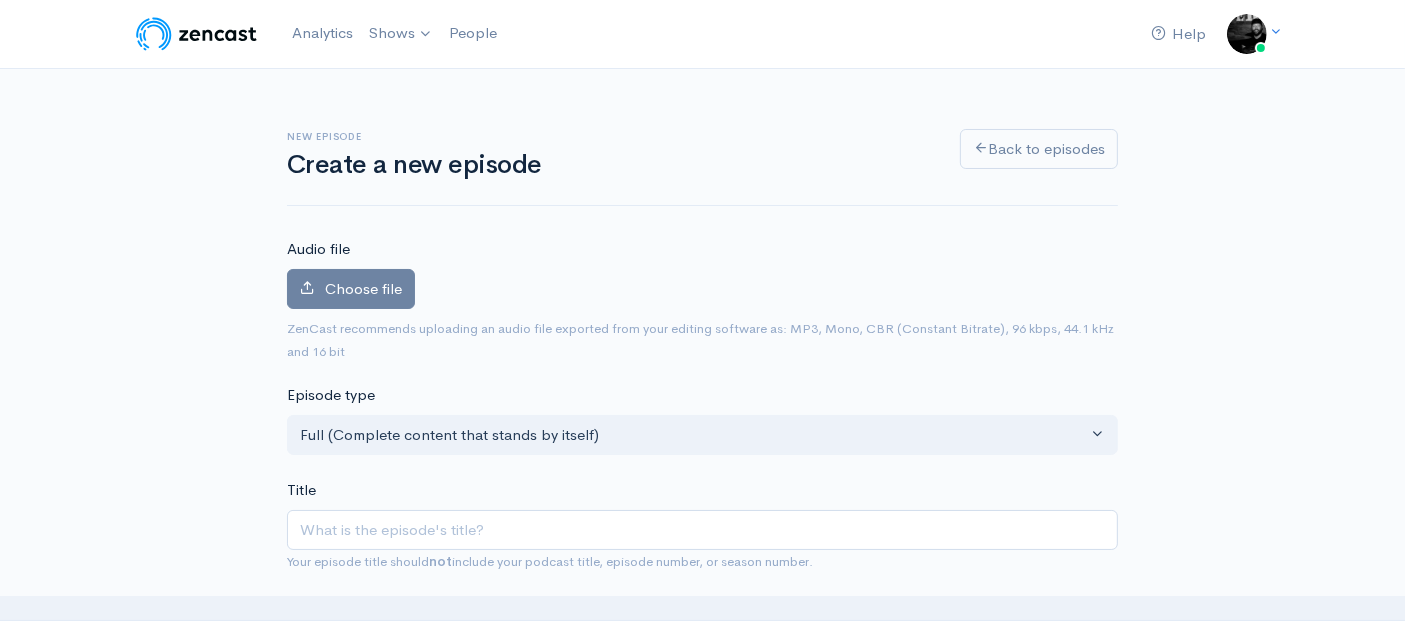scroll, scrollTop: 0, scrollLeft: 0, axis: both 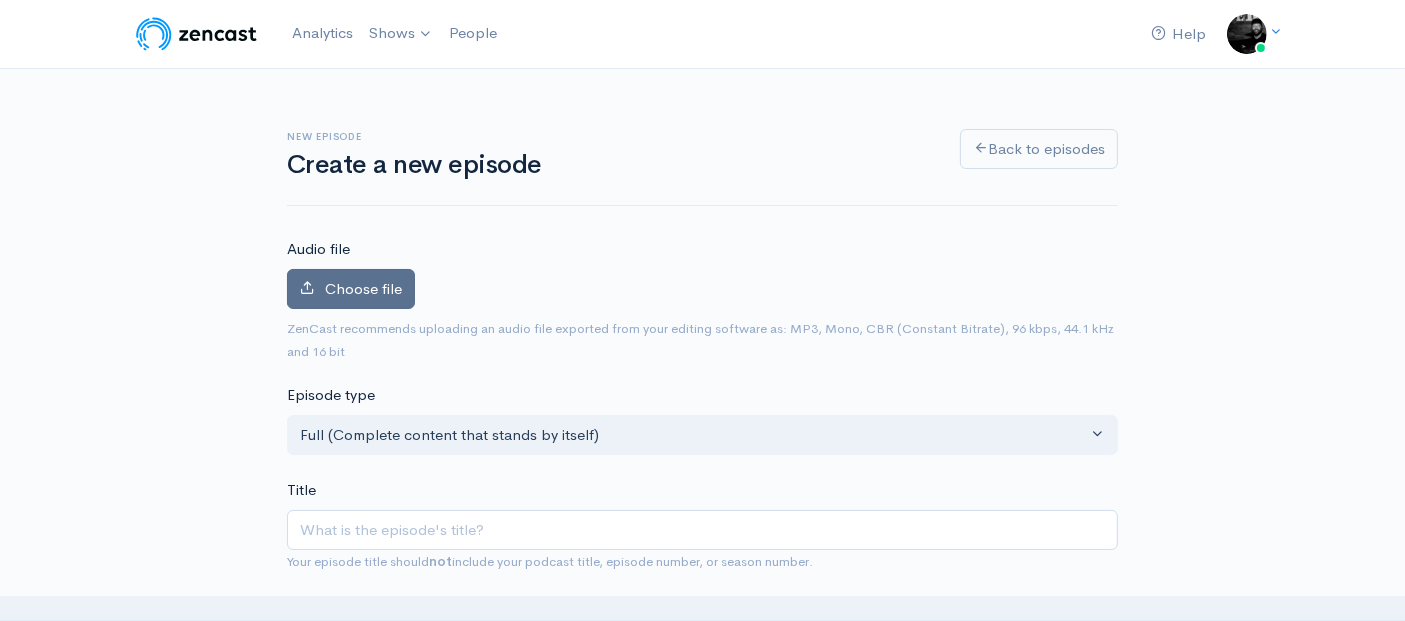 click on "Choose file" at bounding box center (363, 288) 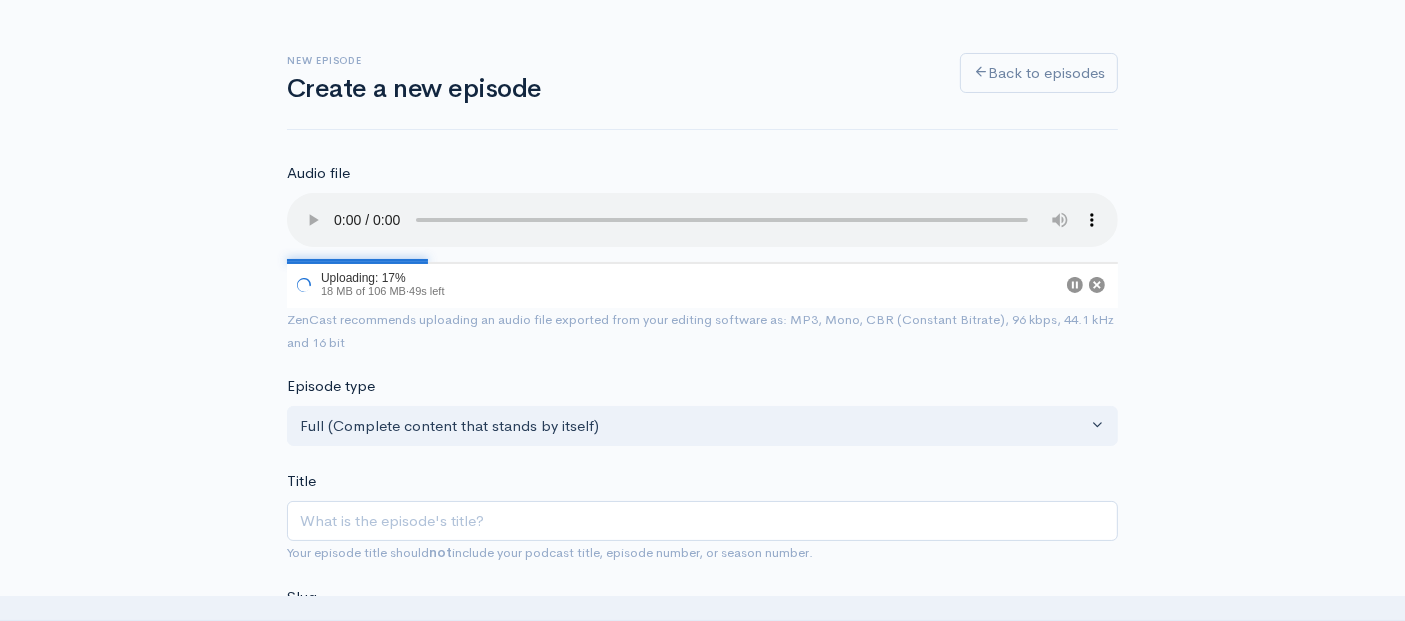 scroll, scrollTop: 111, scrollLeft: 0, axis: vertical 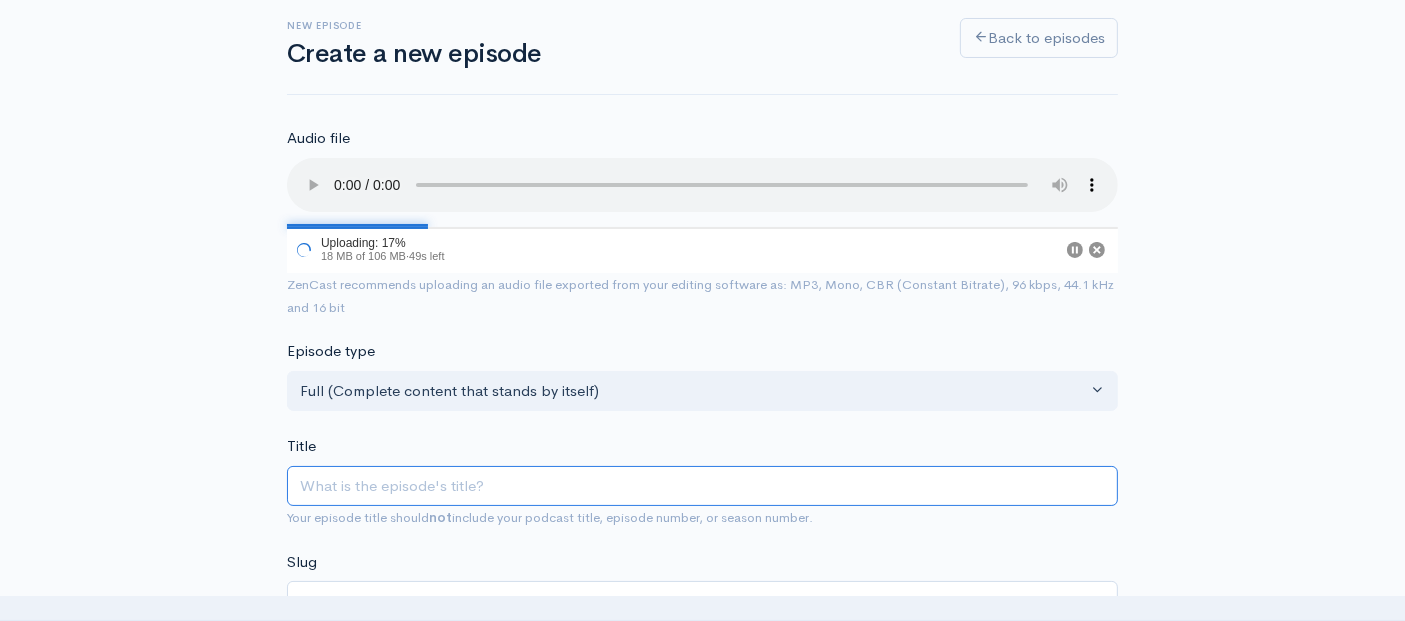 click on "Title" at bounding box center (702, 486) 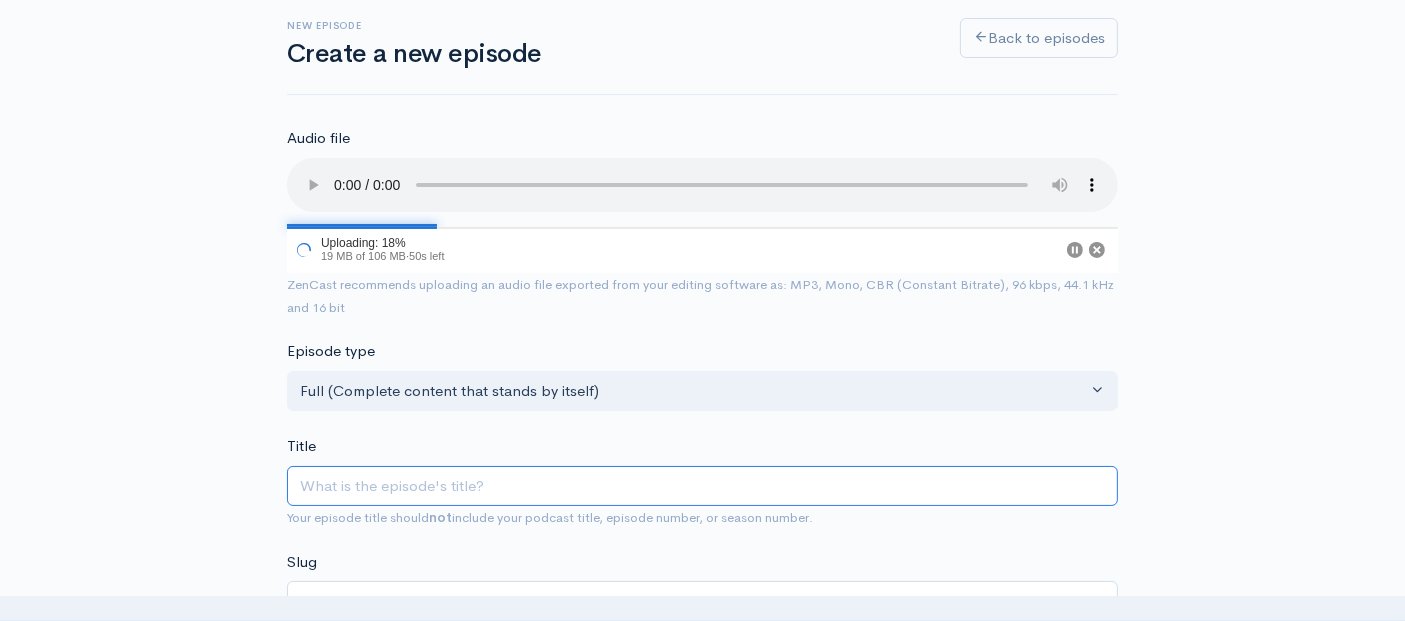 paste on "Ep [NUMBER] [FIRST] [LAST]" 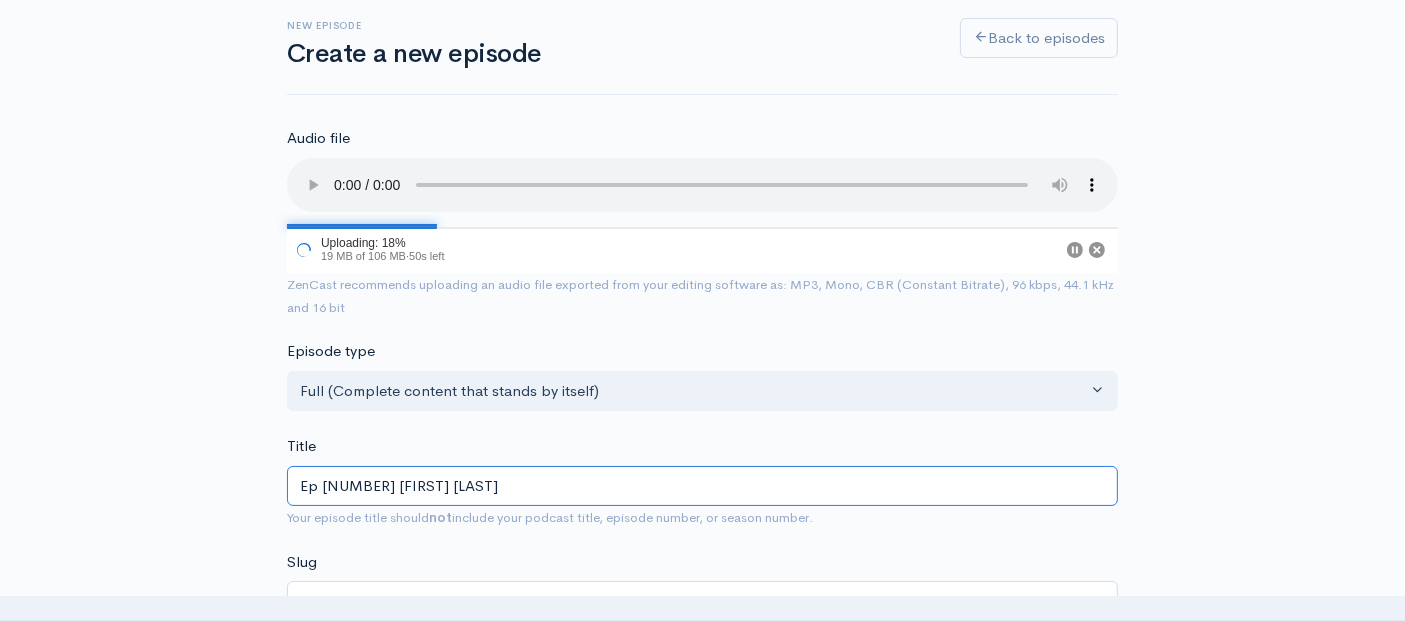 type on "ep-[NUMBER]-[FIRST]-[LAST]" 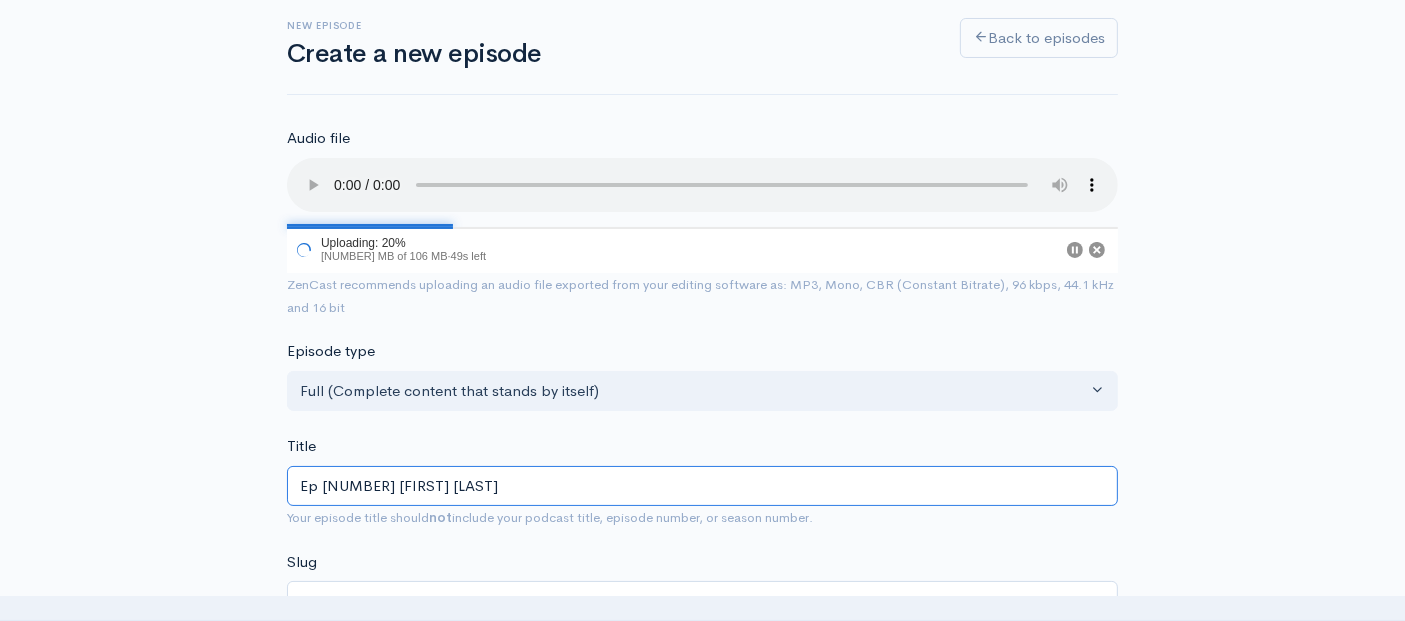 scroll, scrollTop: 333, scrollLeft: 0, axis: vertical 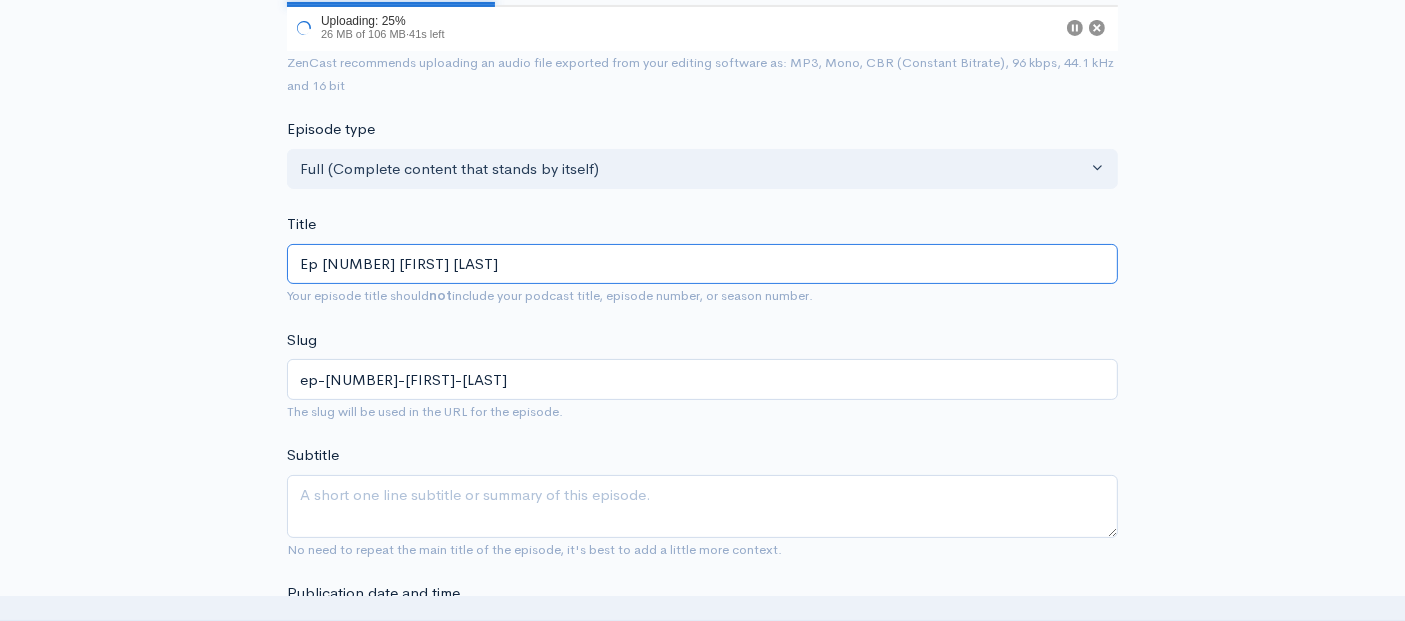 type on "Ep [NUMBER] [FIRST] [LAST]" 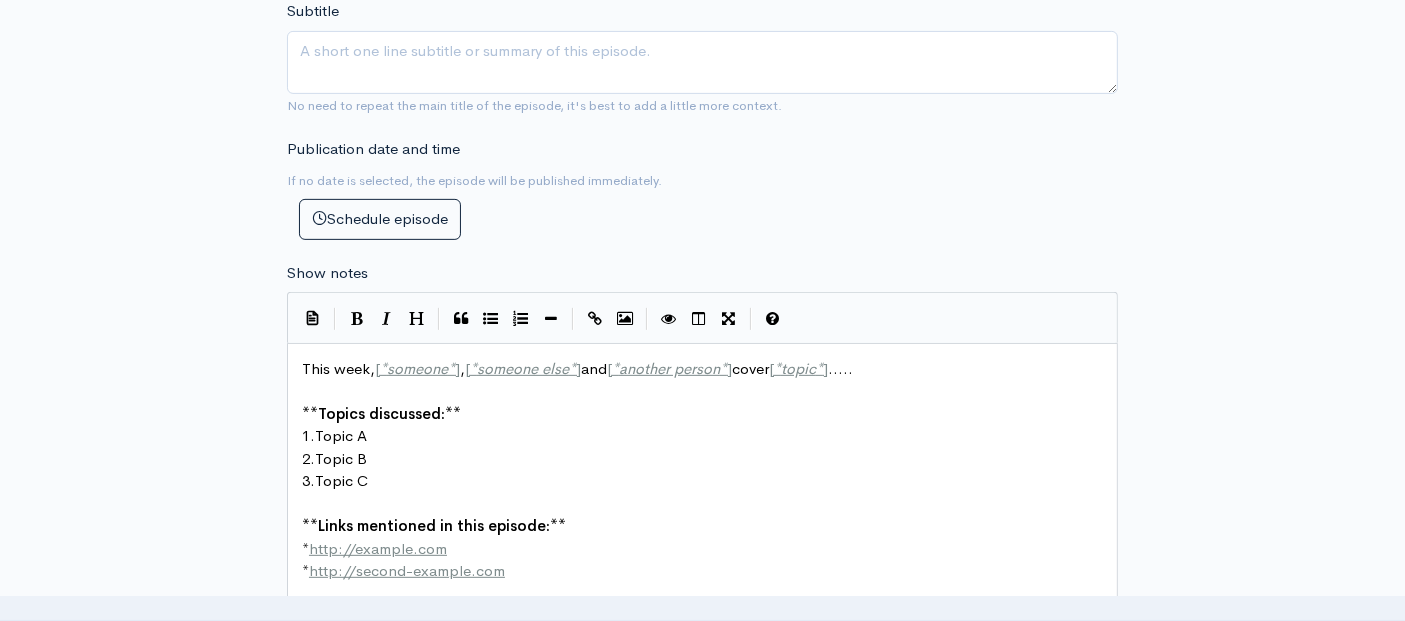 scroll, scrollTop: 888, scrollLeft: 0, axis: vertical 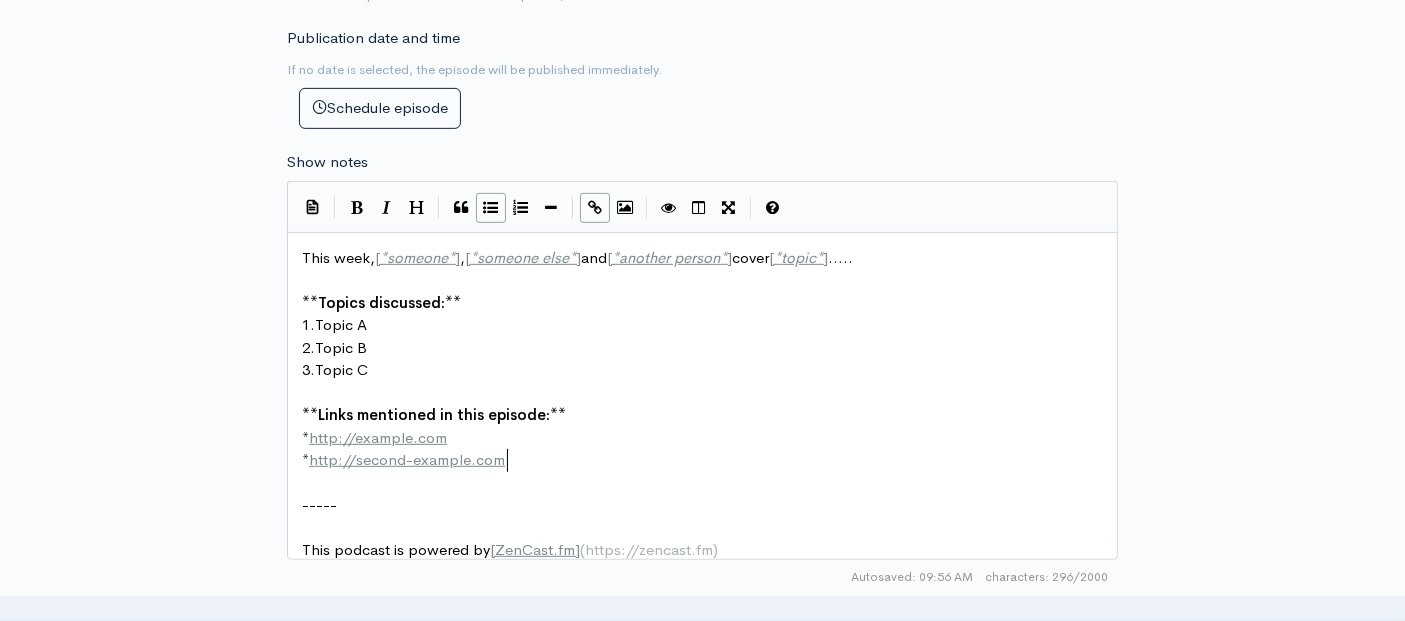 type on "This week, [*someone*], [*someone else*] and [*another person*] cover [*topic*].....
**Topics discussed:**
1. Topic A
2. Topic B
3. Topic C
**Links mentioned in this episode:**
* http://example.com
* http://second-example.com" 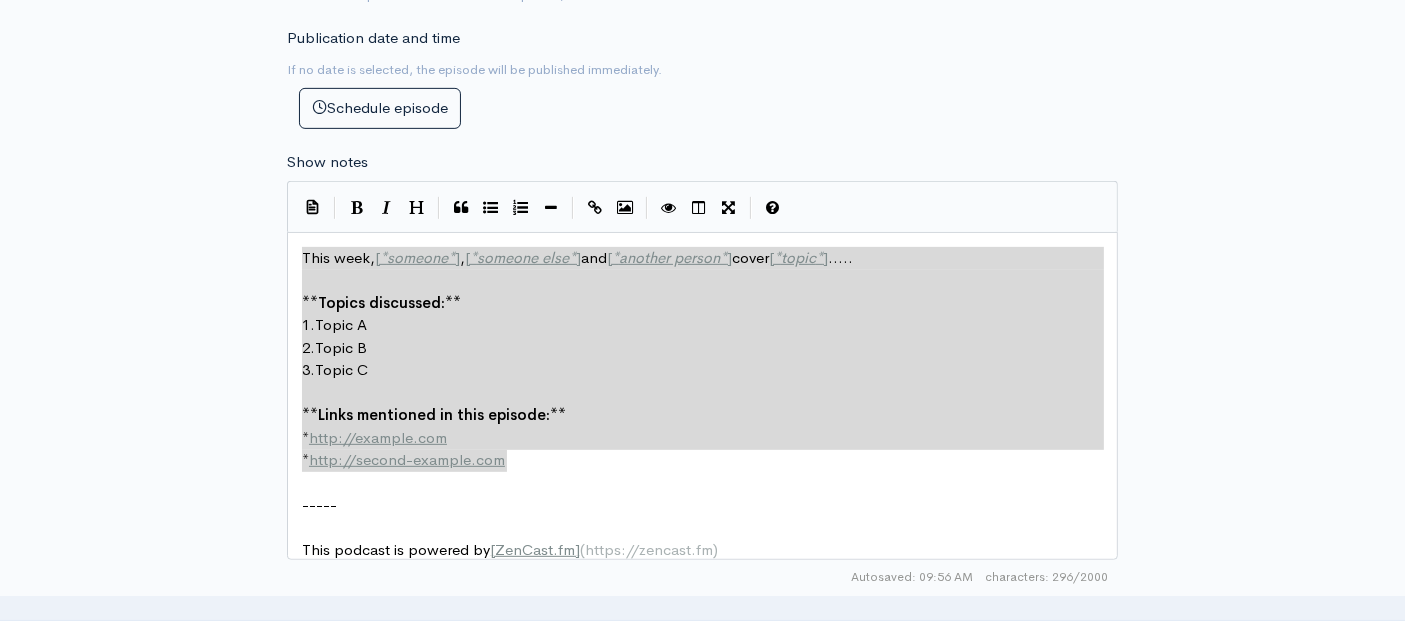 drag, startPoint x: 518, startPoint y: 465, endPoint x: 308, endPoint y: 232, distance: 313.6702 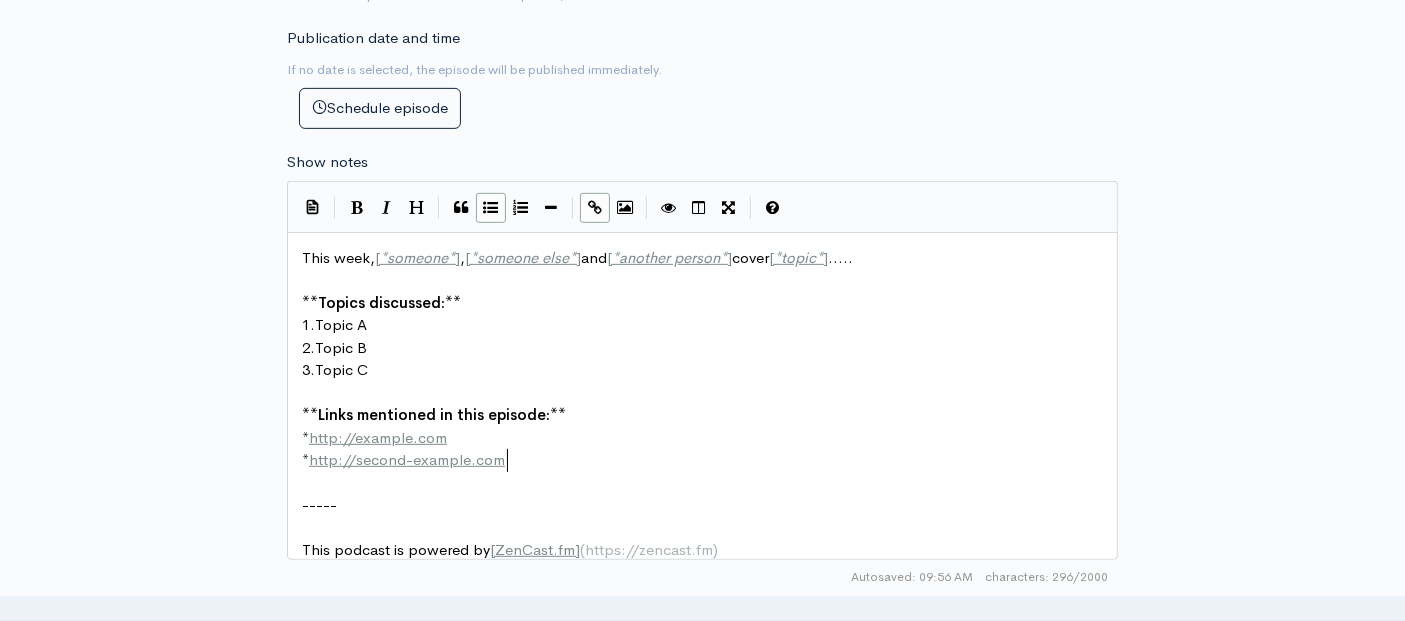 type on "This week, [*someone*], [*someone else*] and [*another person*] cover [*topic*].....
**Topics discussed:**
1. Topic A
2. Topic B
3. Topic C
**Links mentioned in this episode:**
* http://example.com
* http://second-example.com" 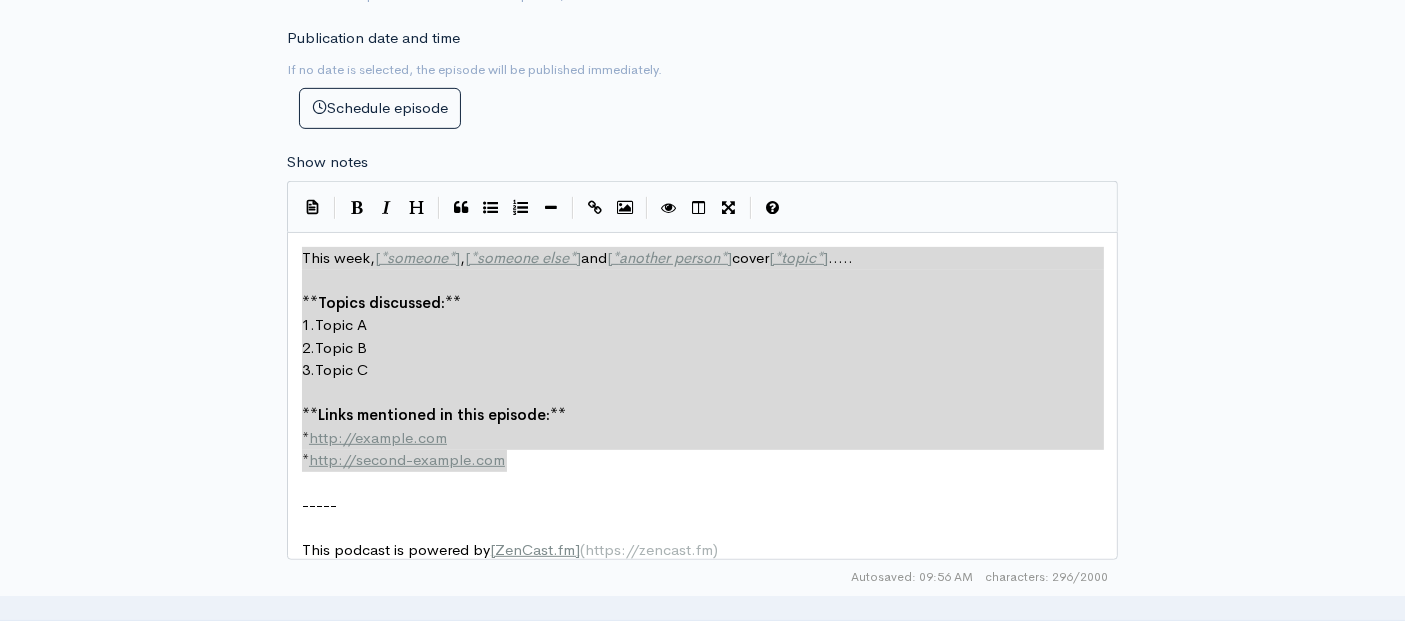 drag, startPoint x: 514, startPoint y: 463, endPoint x: 180, endPoint y: 194, distance: 428.85547 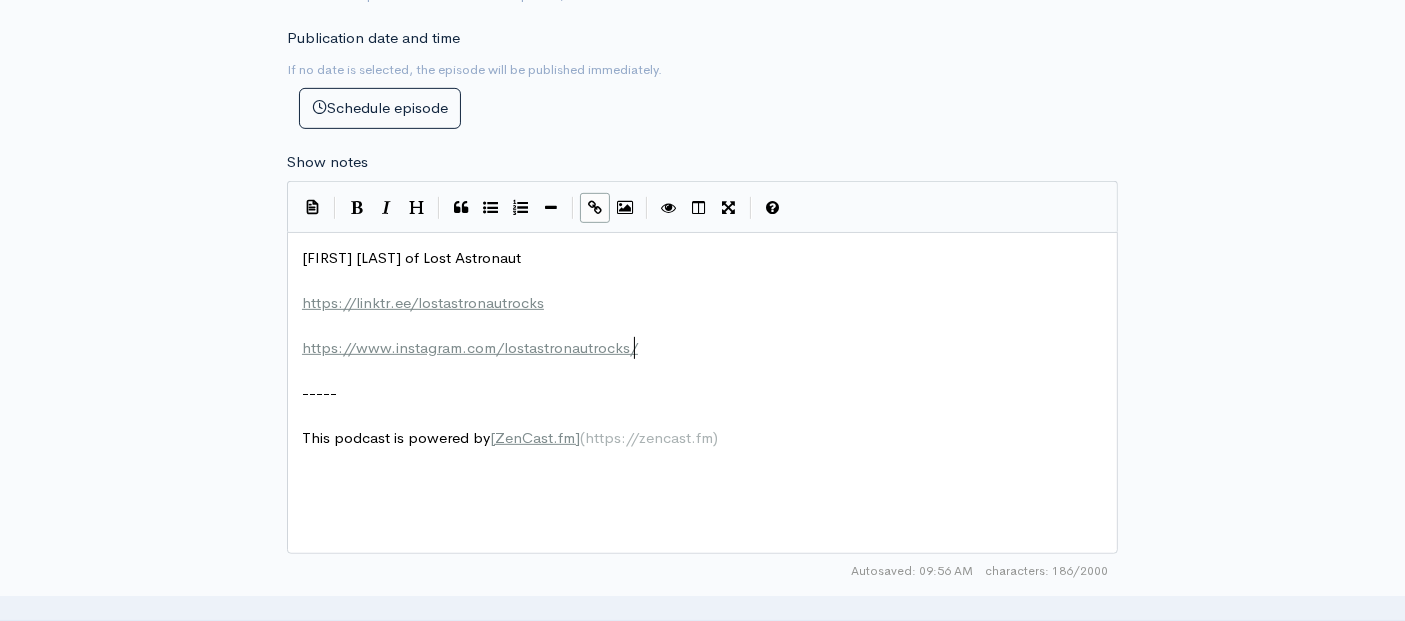 click on "​" at bounding box center [711, 325] 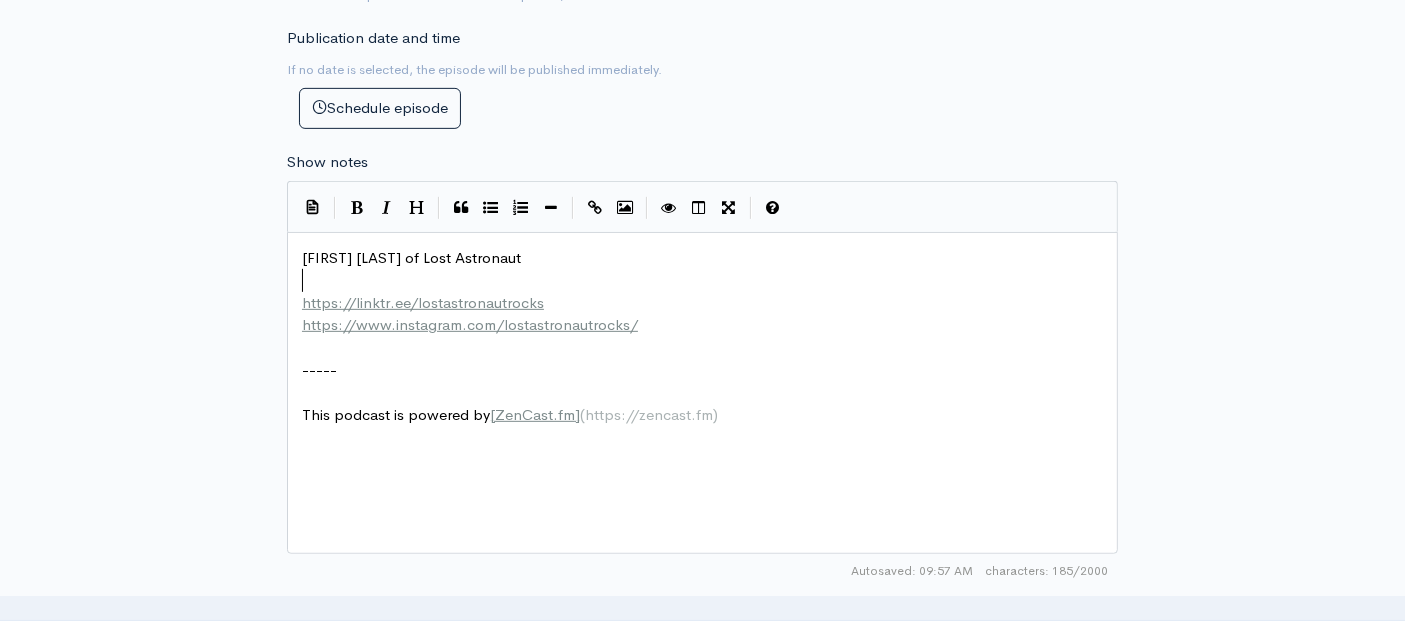 click on "​" at bounding box center [711, 280] 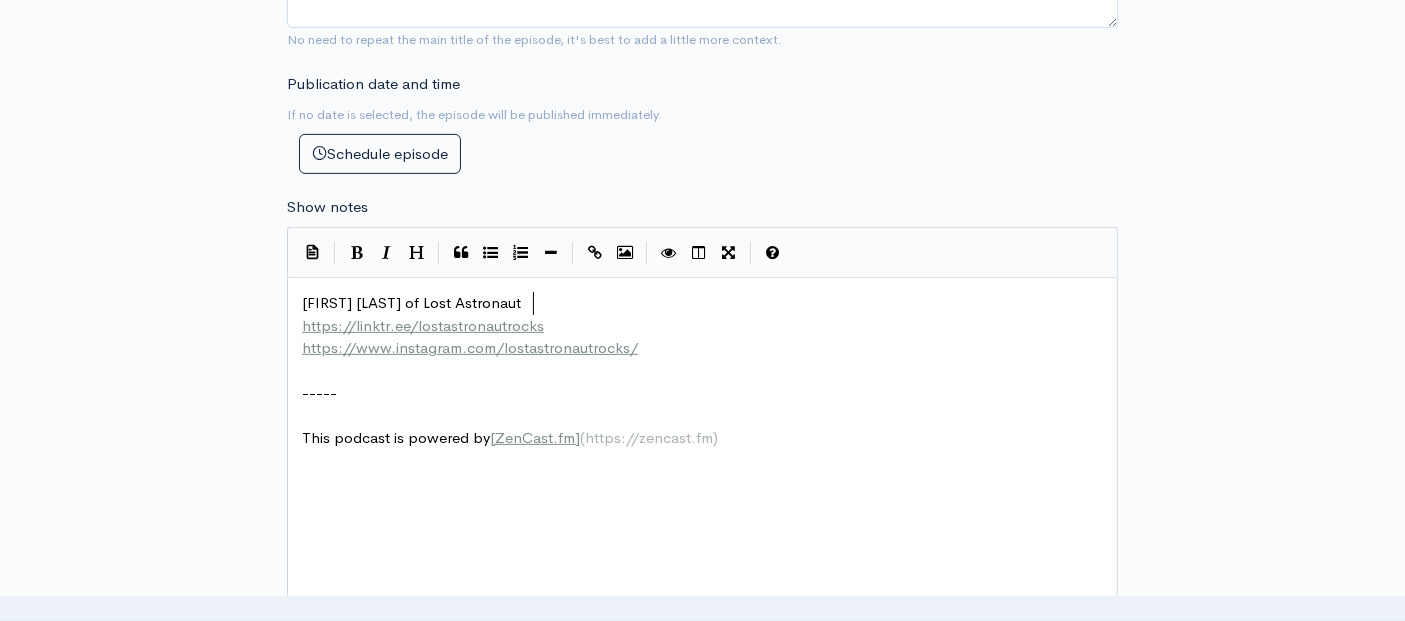 scroll, scrollTop: 934, scrollLeft: 0, axis: vertical 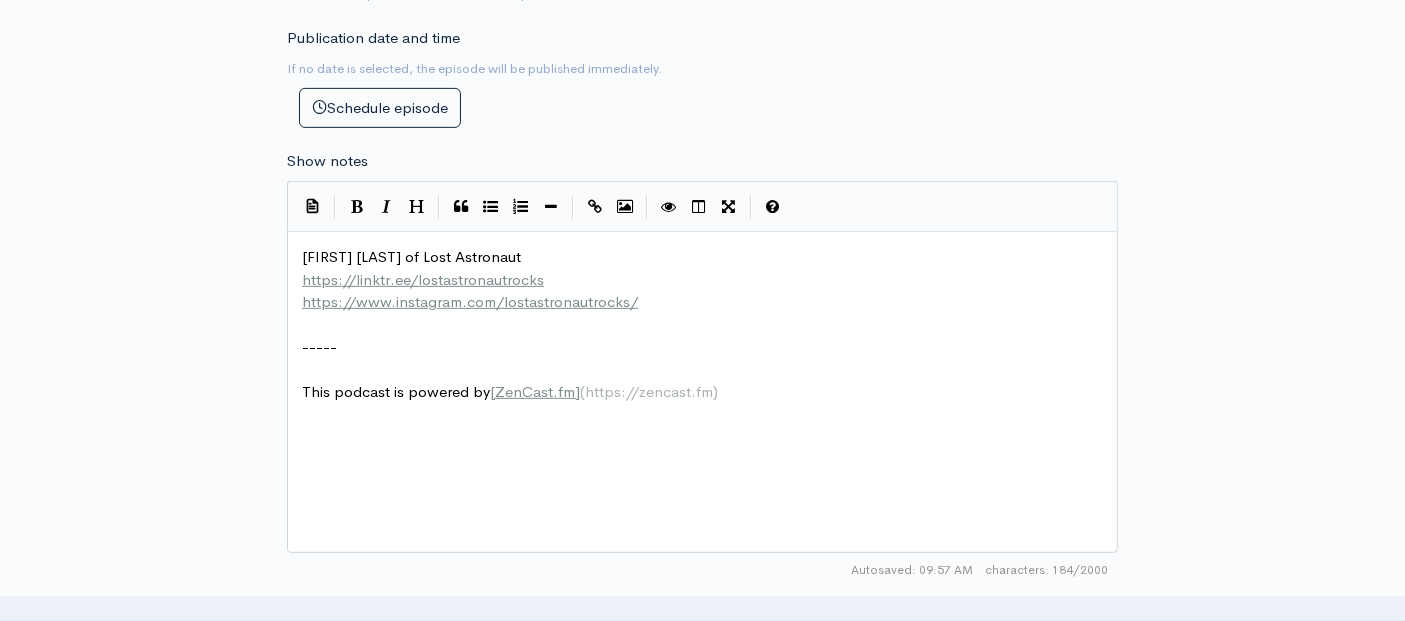 click on "​" at bounding box center [711, 325] 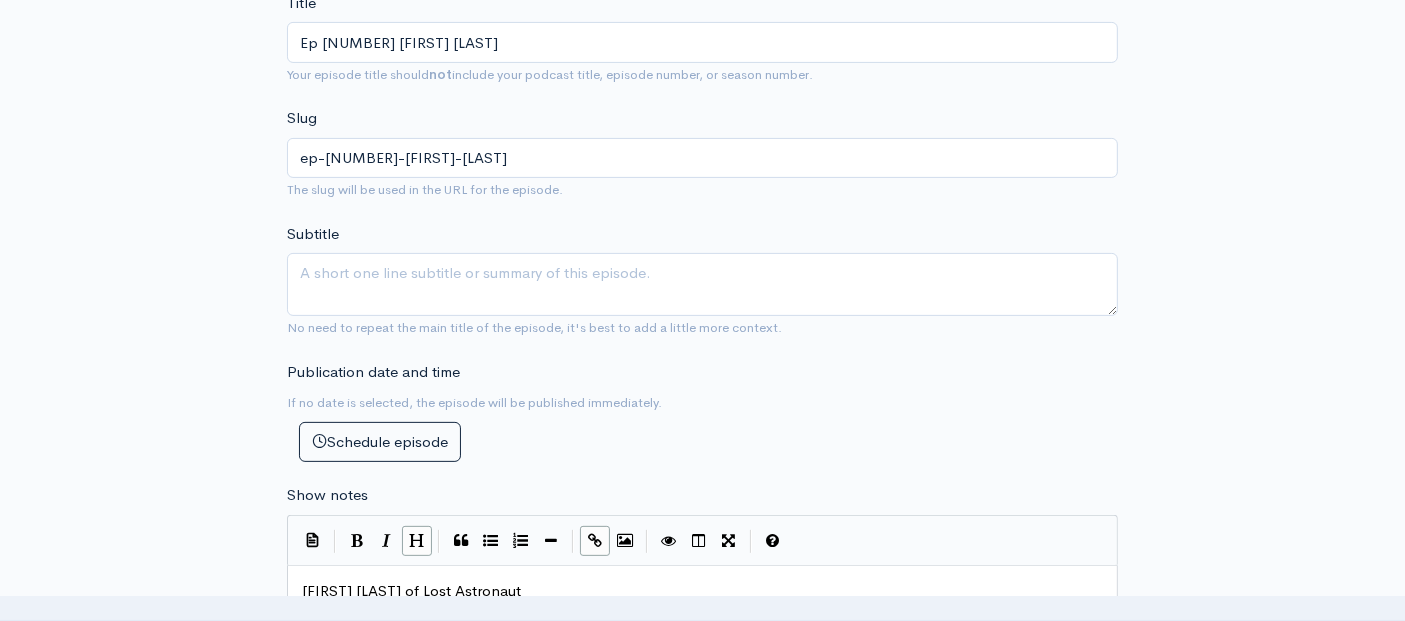 scroll, scrollTop: 711, scrollLeft: 0, axis: vertical 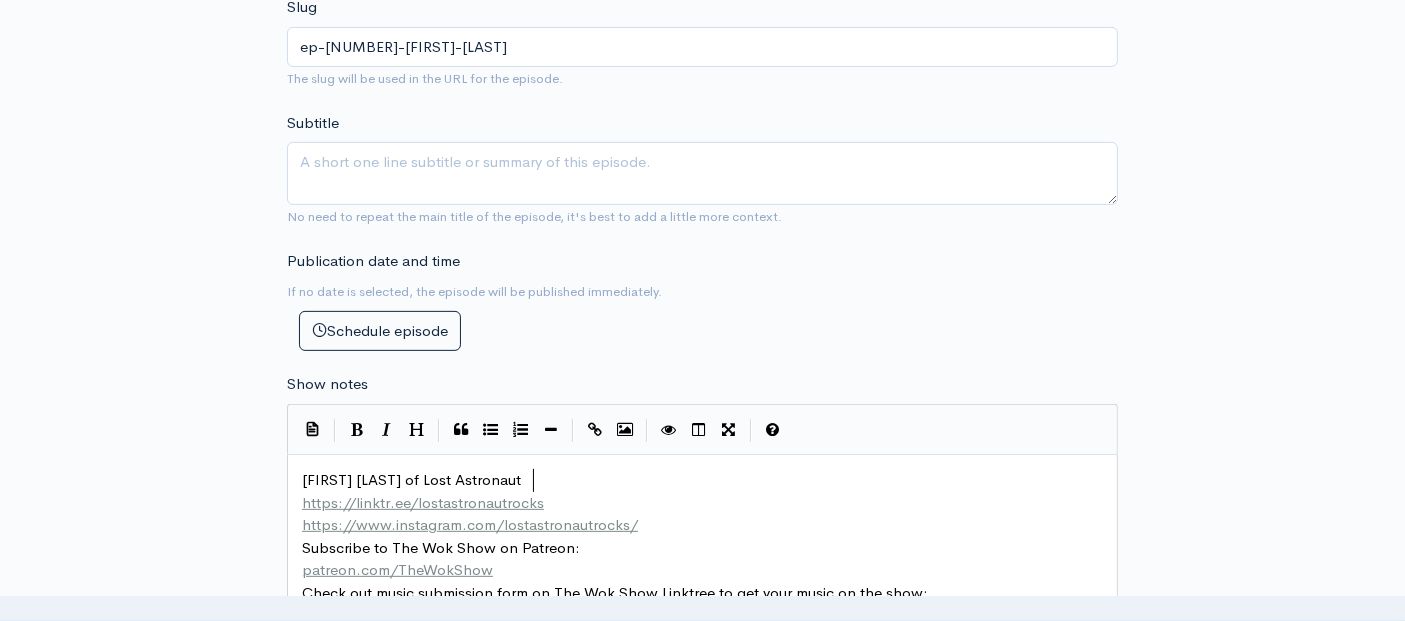 type on "[FIRST] [LAST] of Lost Astronaut" 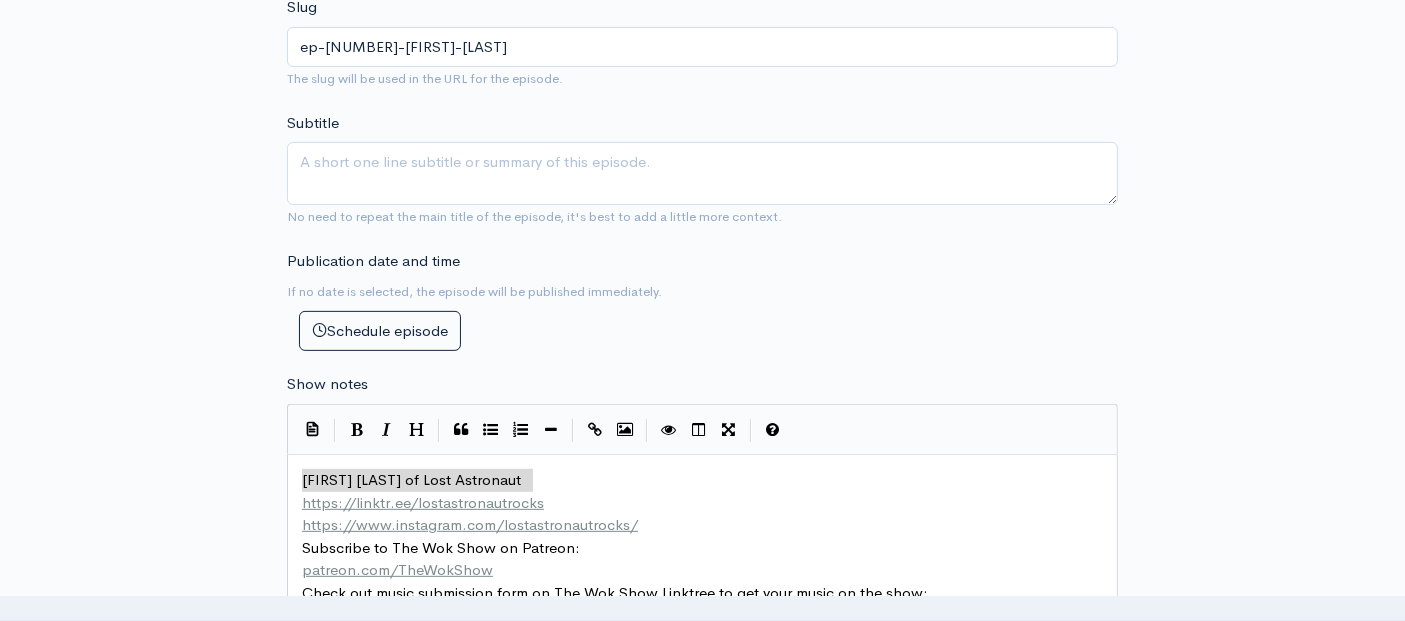 drag, startPoint x: 532, startPoint y: 477, endPoint x: 283, endPoint y: 455, distance: 249.97 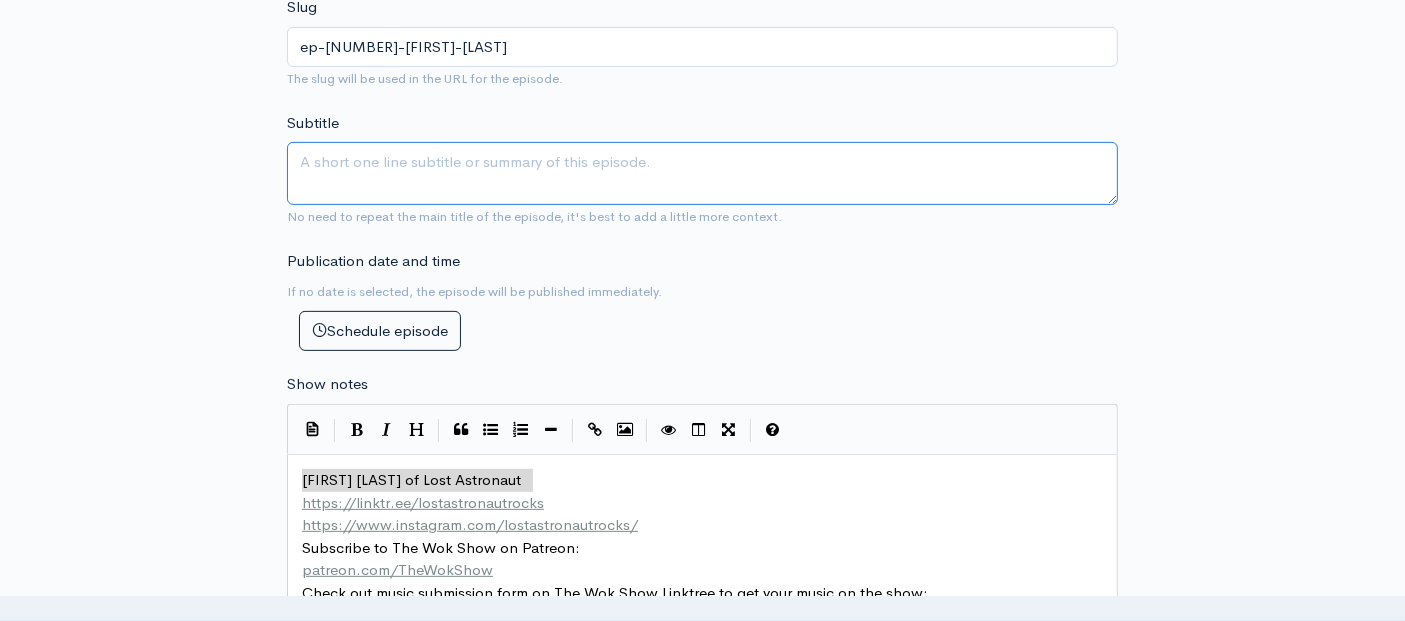 click on "Subtitle" at bounding box center (702, 173) 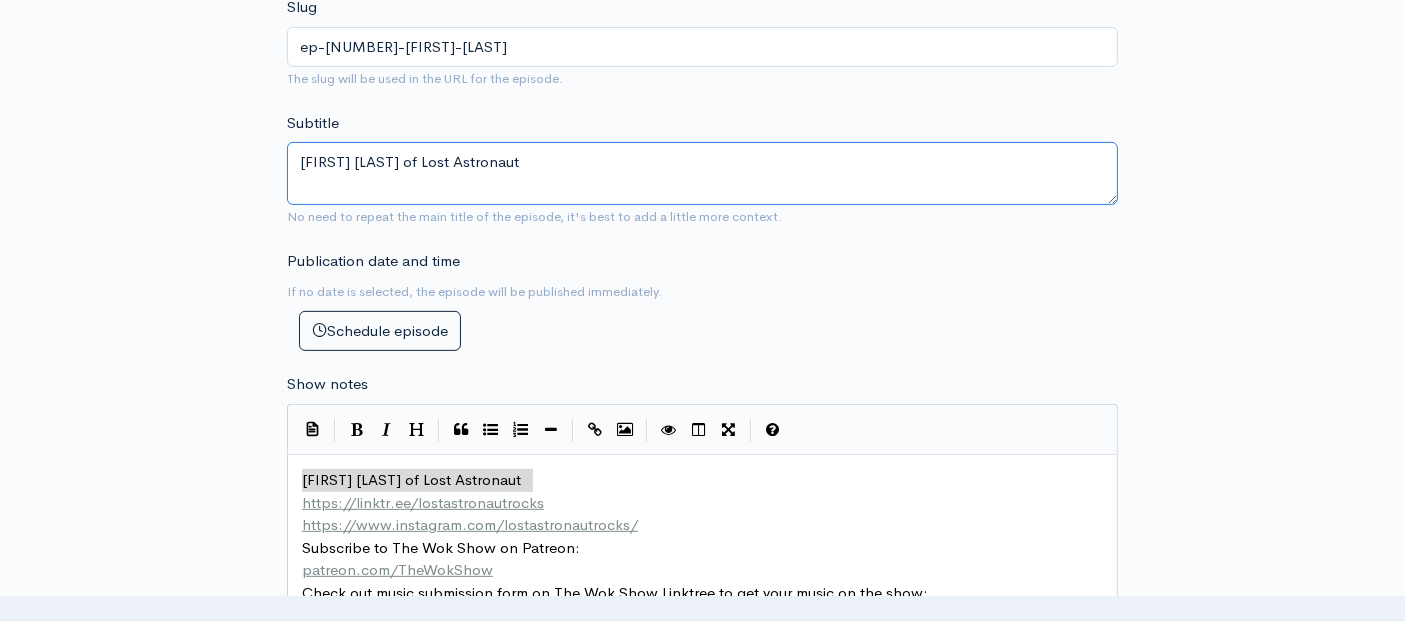 scroll, scrollTop: 1156, scrollLeft: 0, axis: vertical 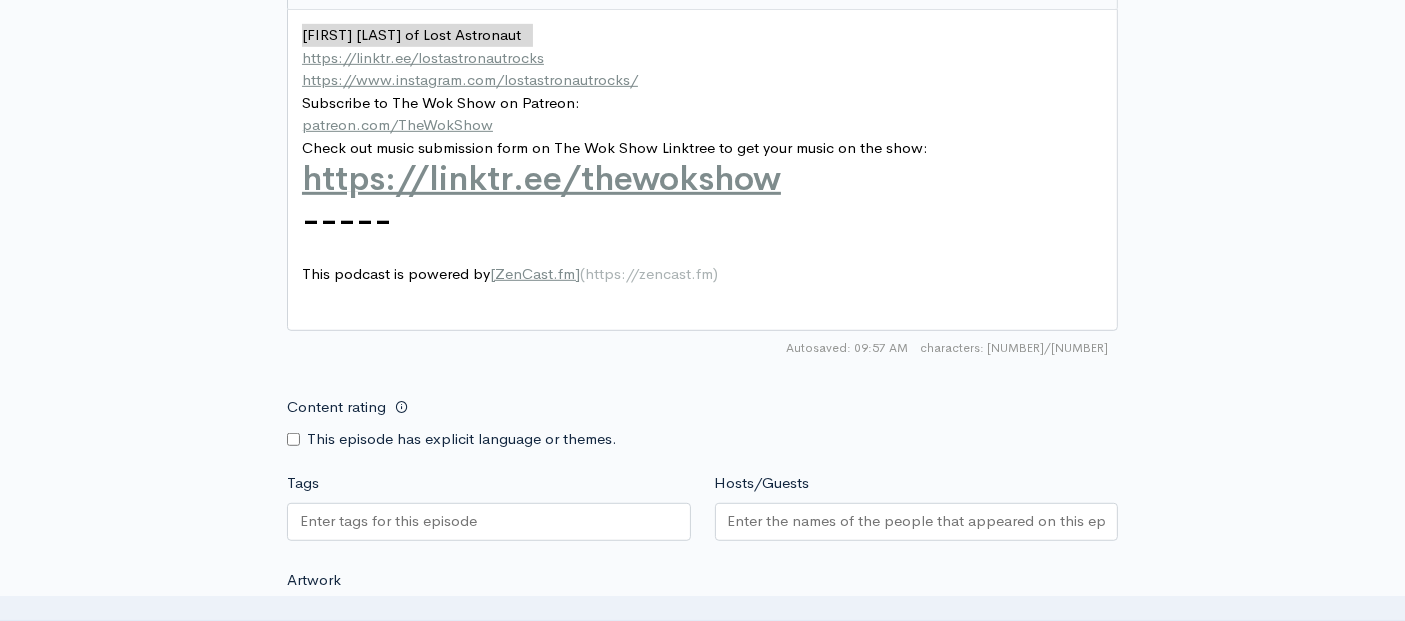 type on "[FIRST] [LAST] of Lost Astronaut" 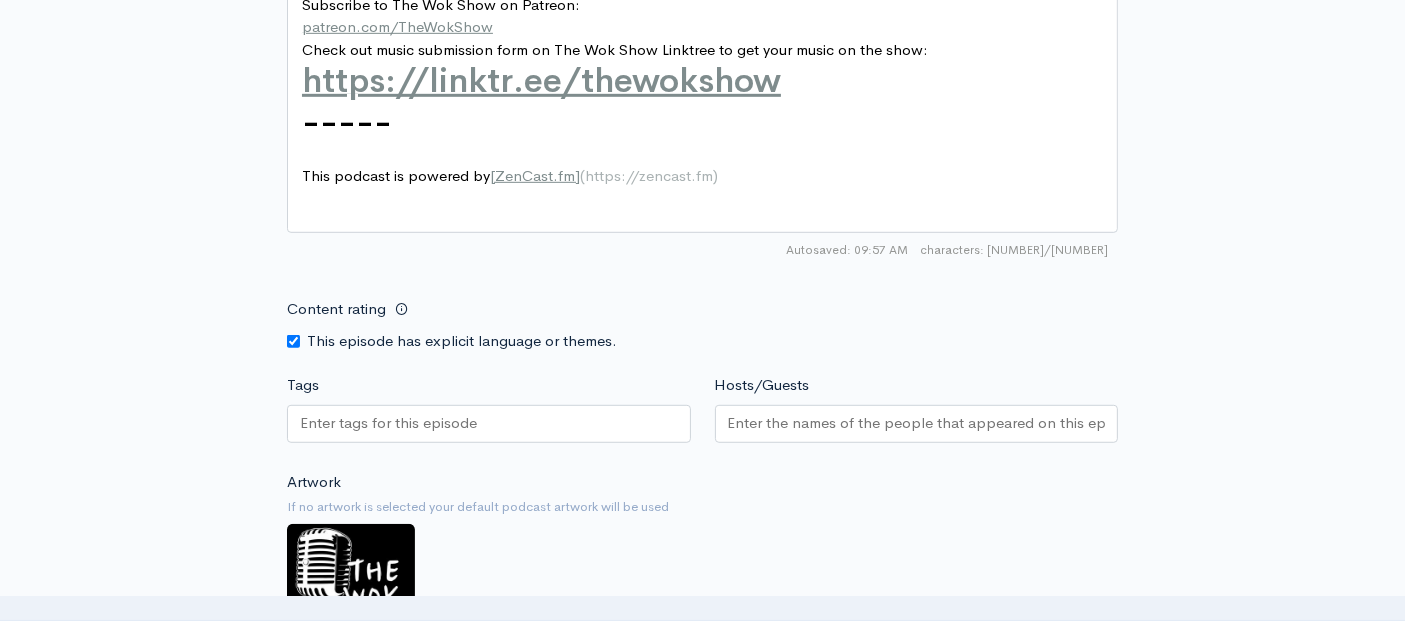 scroll, scrollTop: 1378, scrollLeft: 0, axis: vertical 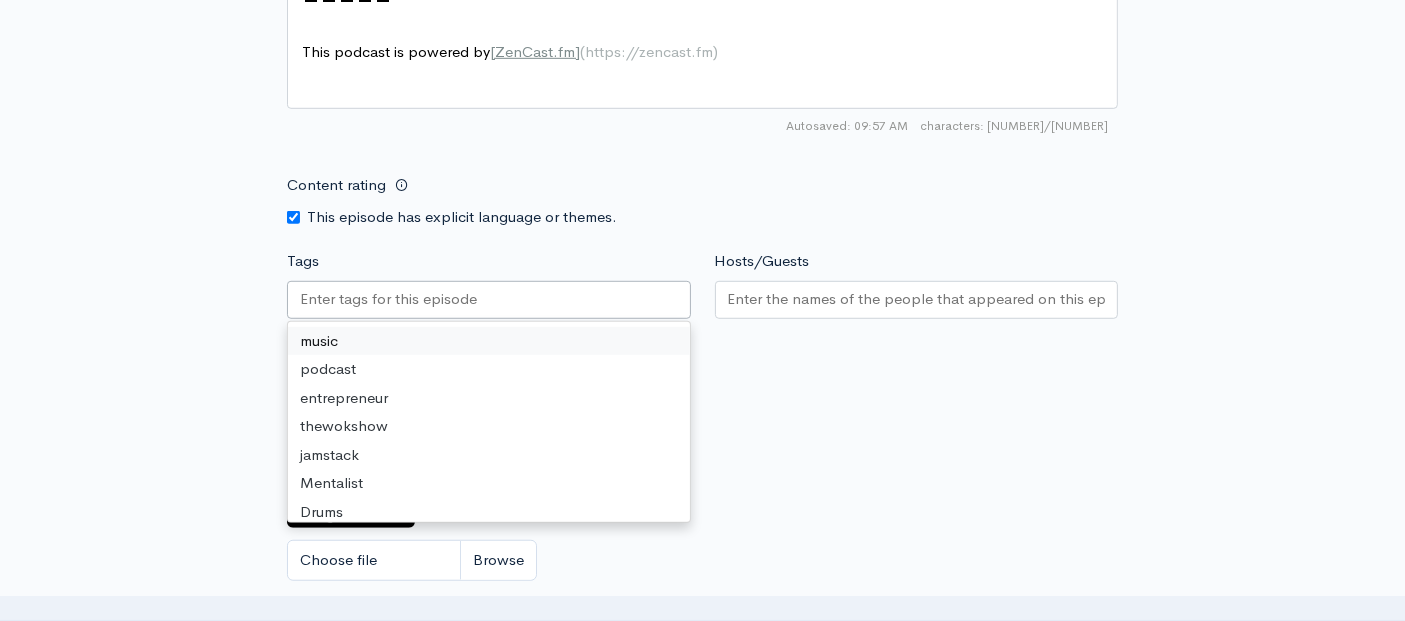 click on "Tags" at bounding box center [390, 299] 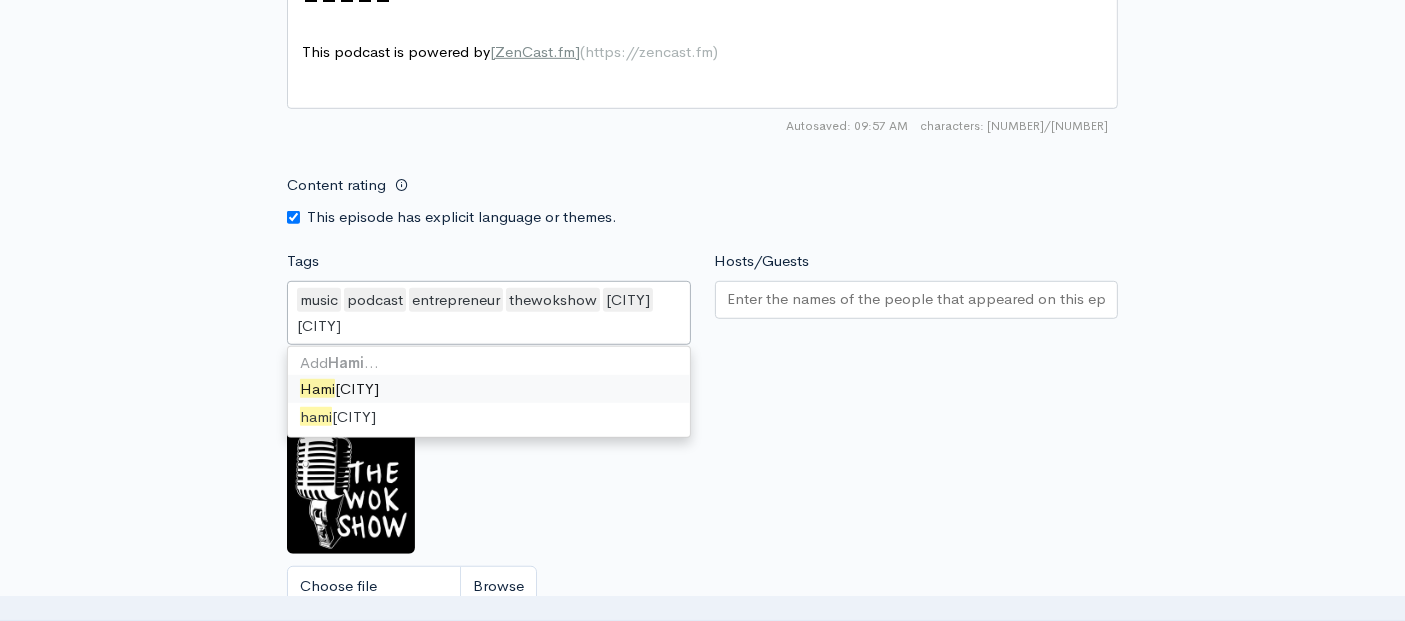 type on "Hamilton" 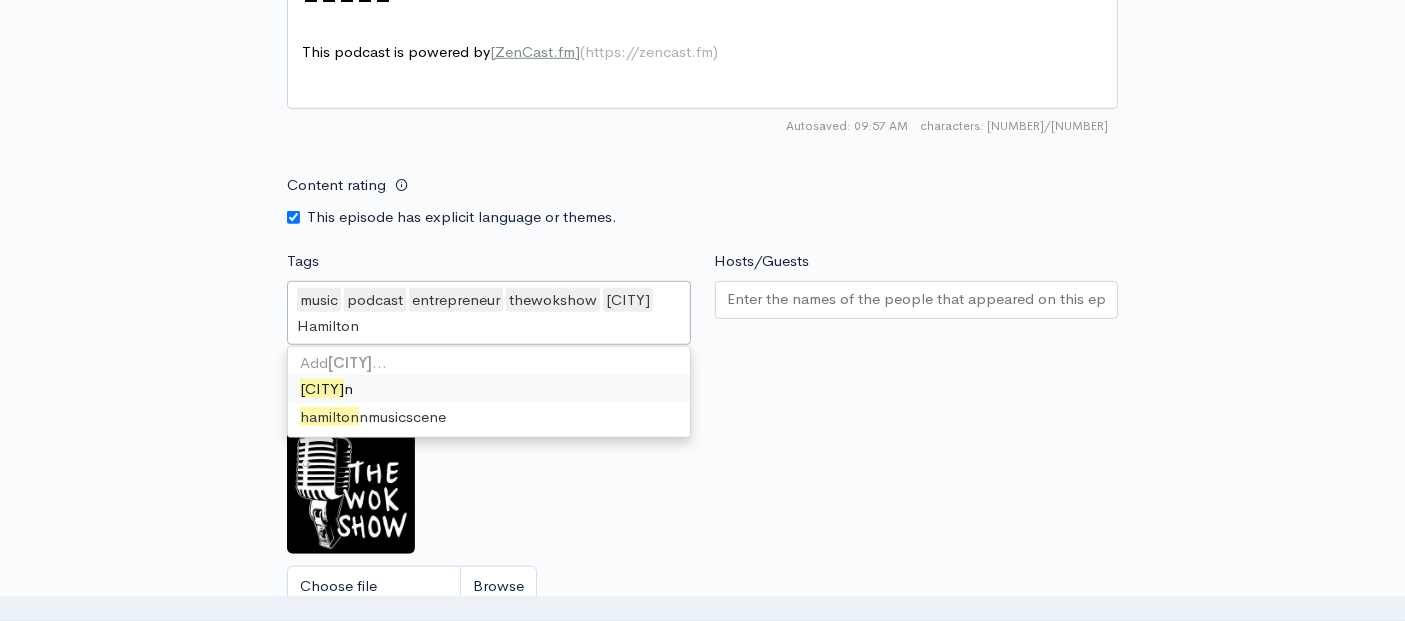 type 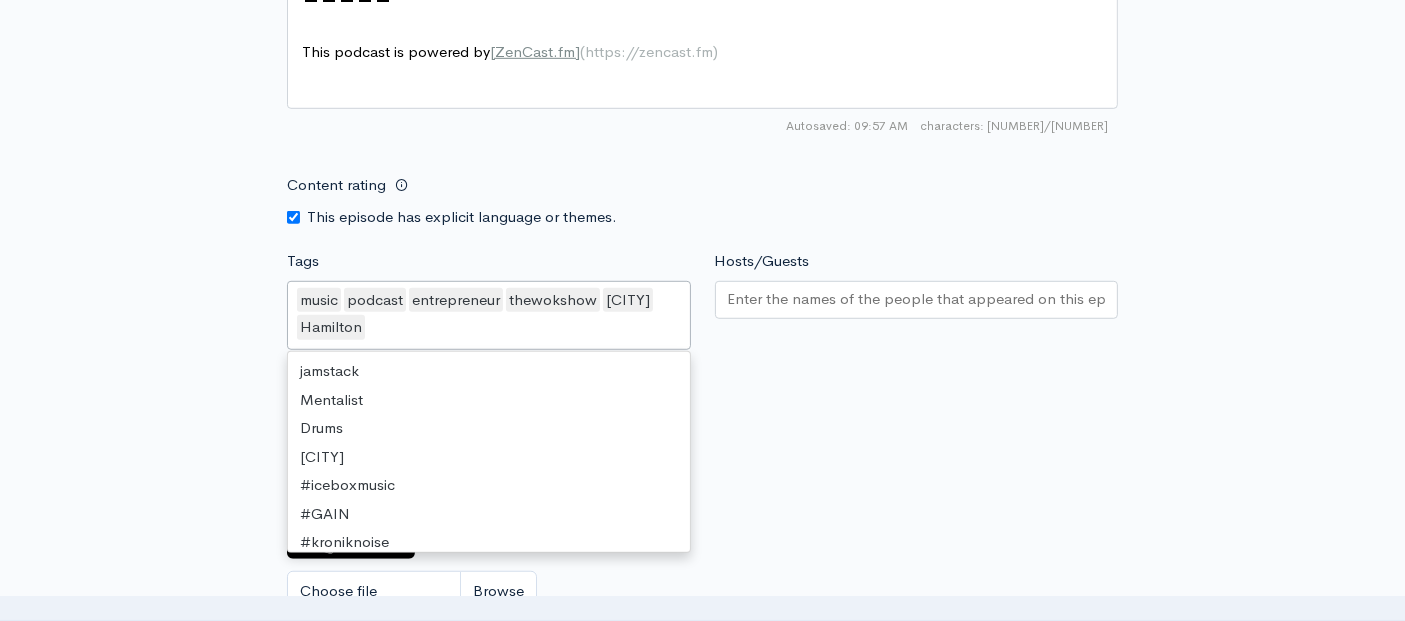 scroll, scrollTop: 1011, scrollLeft: 0, axis: vertical 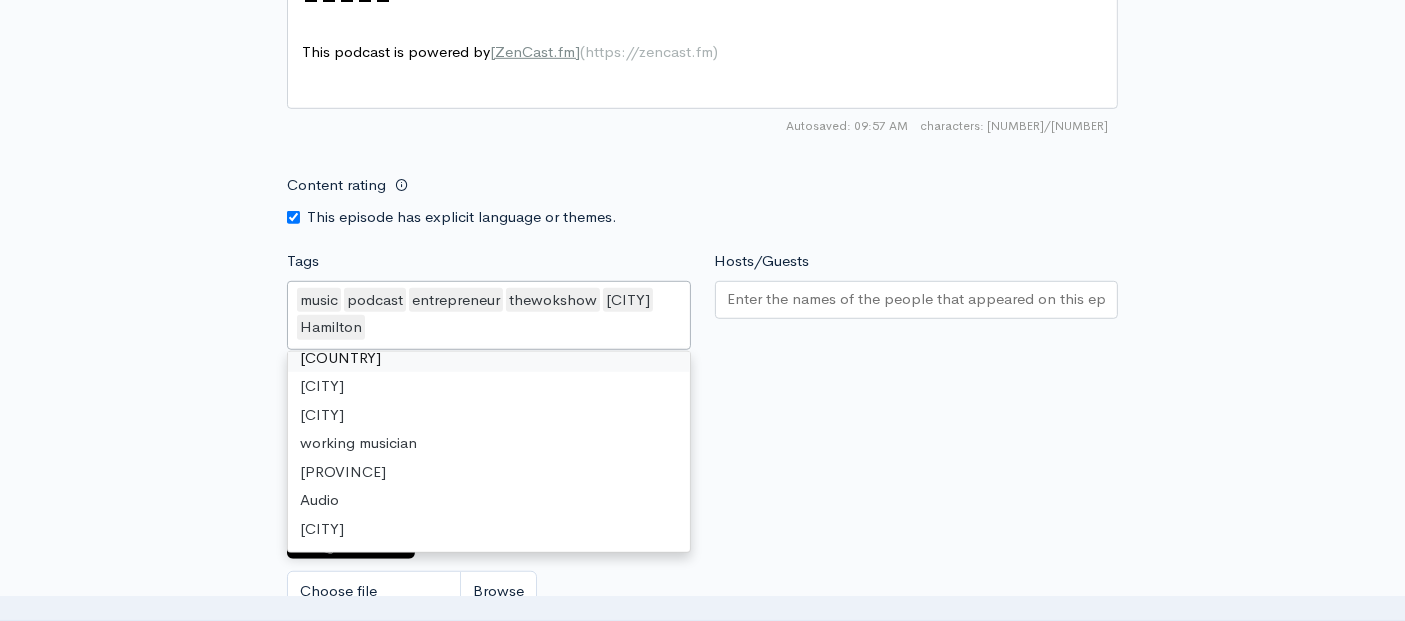 click on "Hosts/Guests" at bounding box center [917, 299] 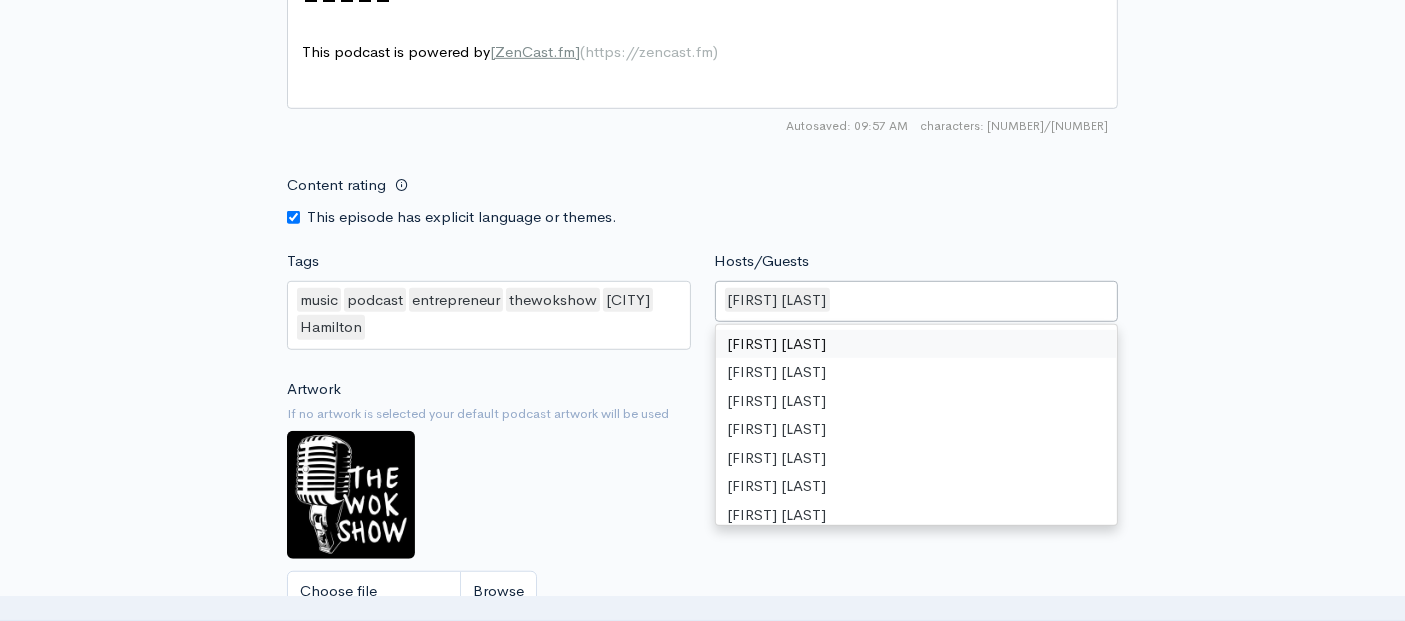paste on "[FIRST] [LAST] of Lost Astronaut" 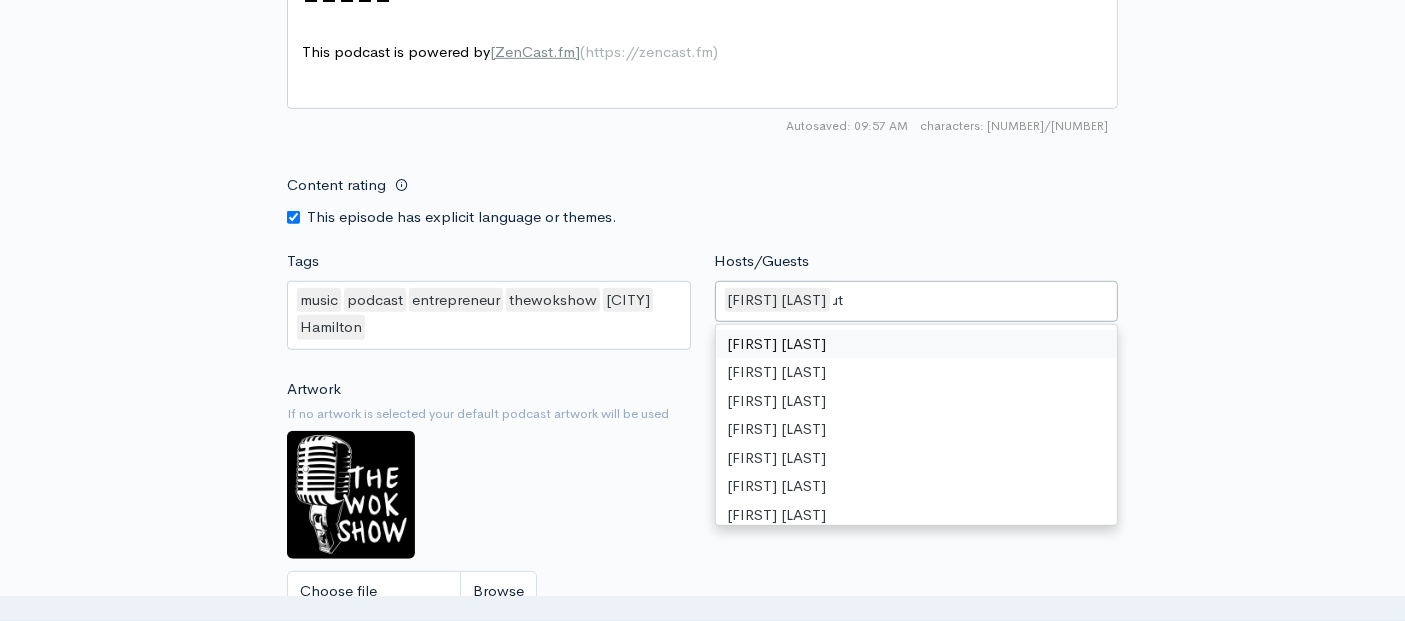 scroll, scrollTop: 0, scrollLeft: 0, axis: both 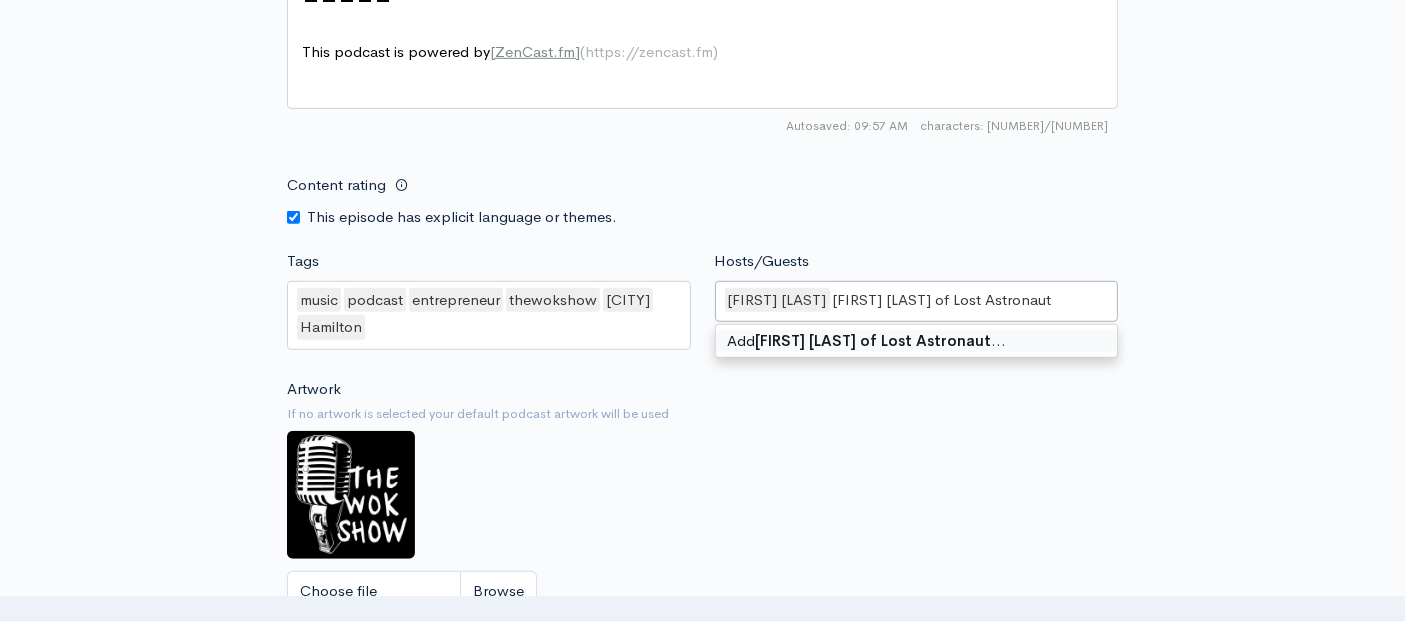 click on "[FIRST] [LAST] of Lost Astronaut" at bounding box center [950, 300] 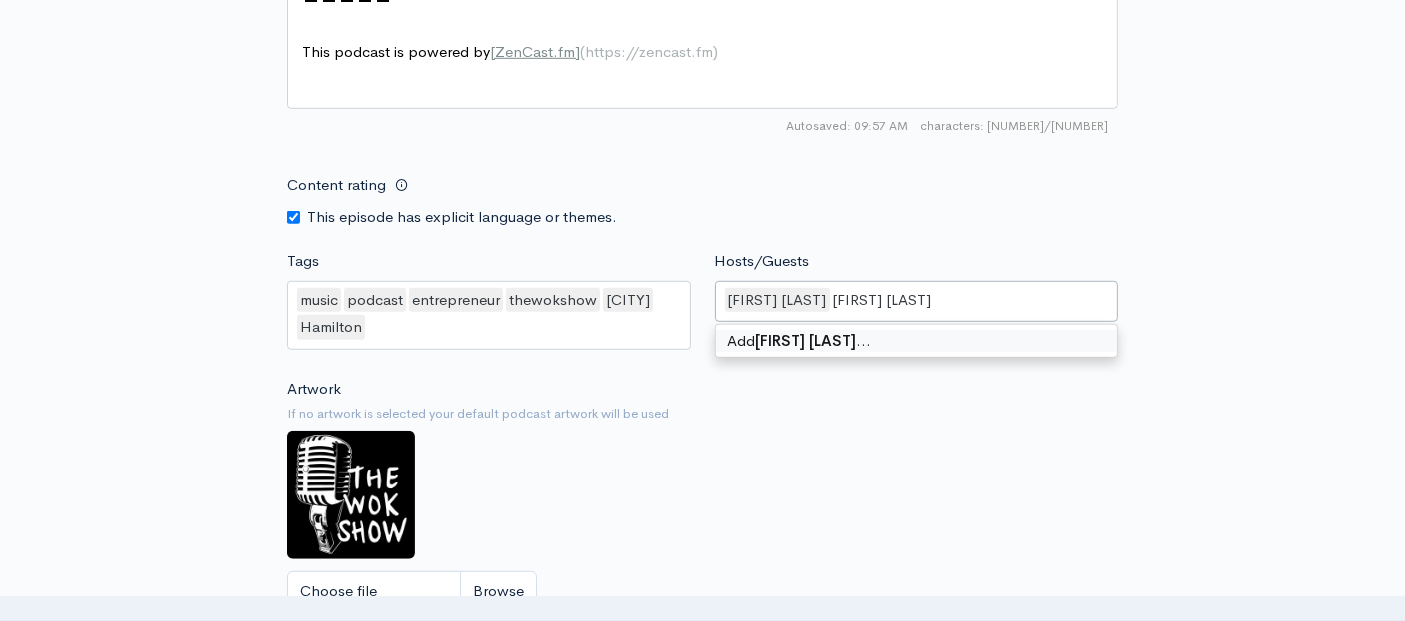 type on "[FIRST] [LAST]" 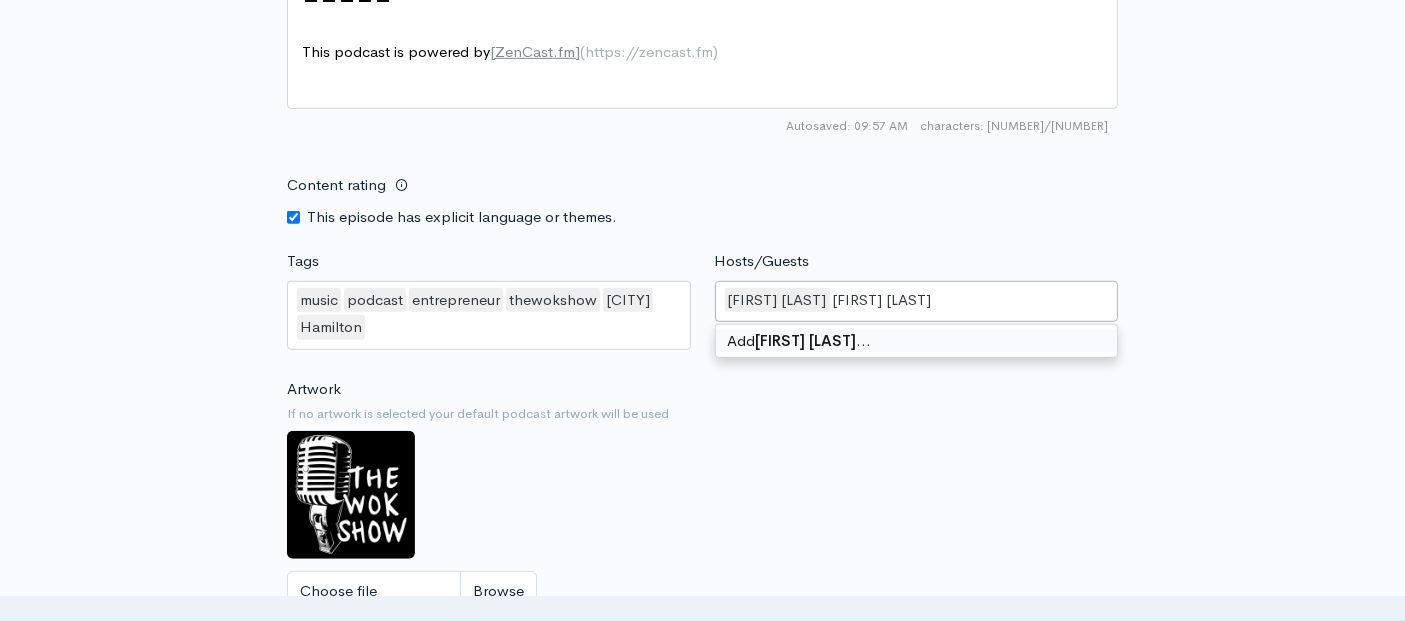 type 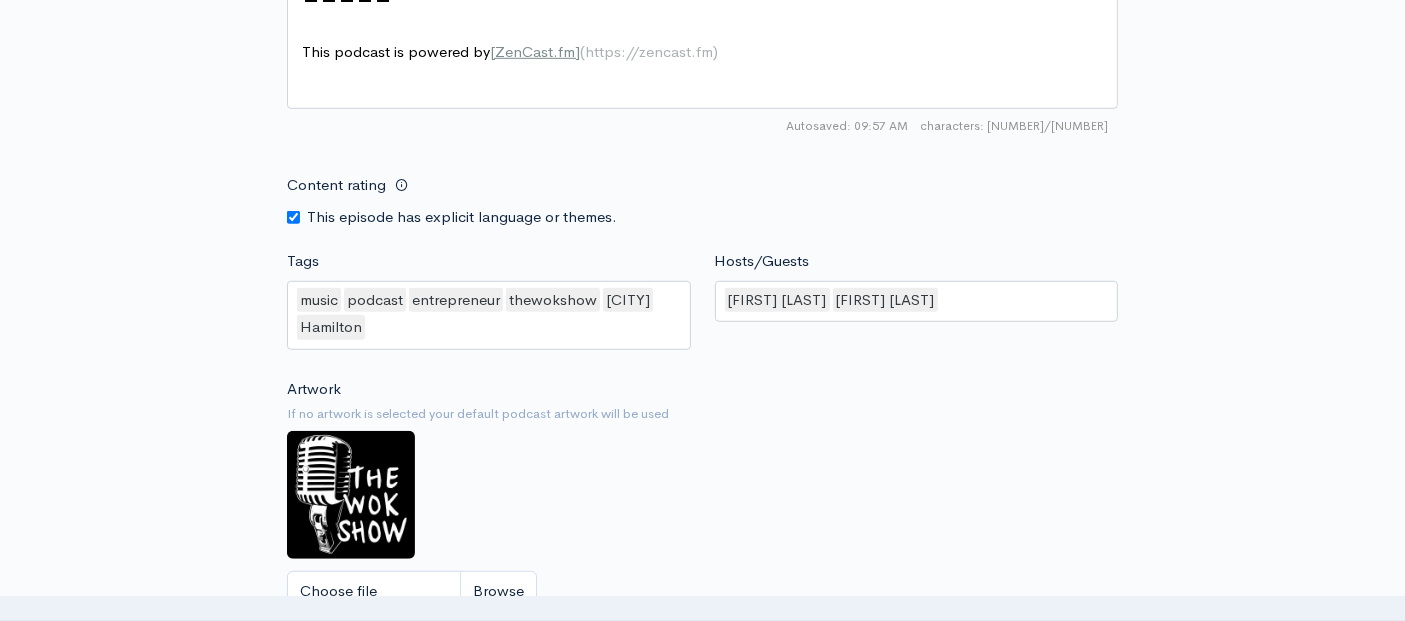 click on "Content rating         This episode has explicit language or themes." at bounding box center (702, 196) 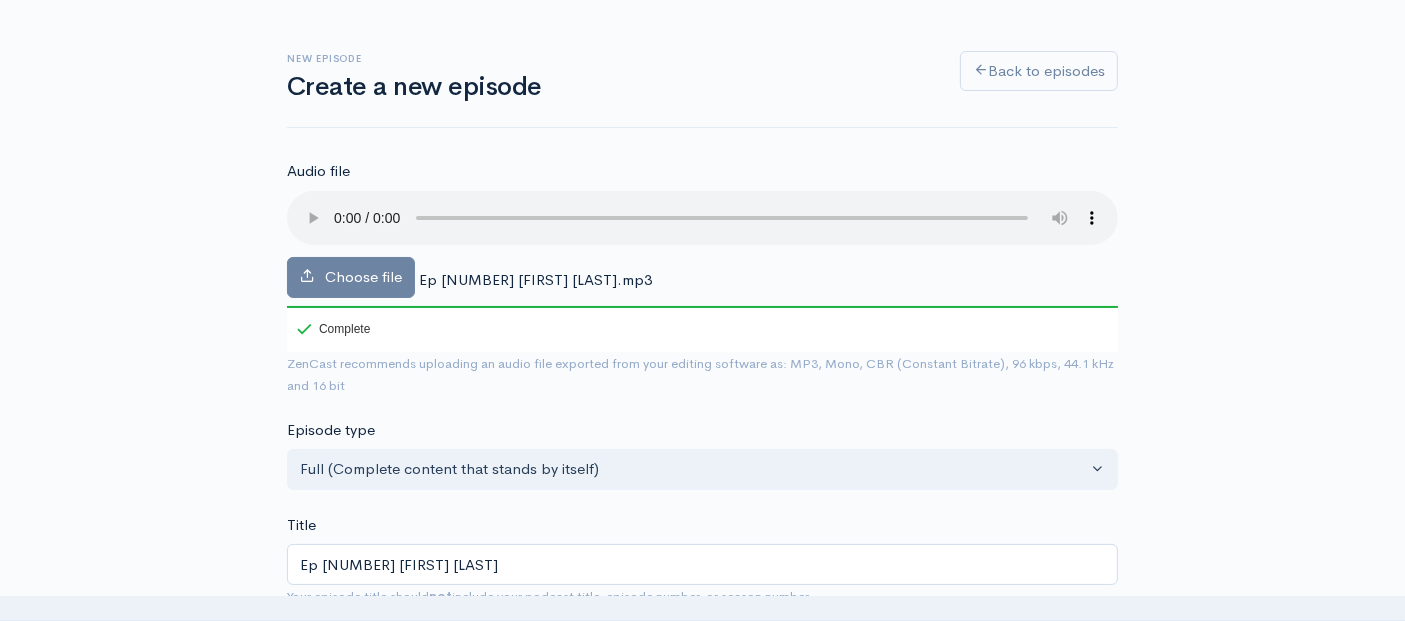 scroll, scrollTop: 0, scrollLeft: 0, axis: both 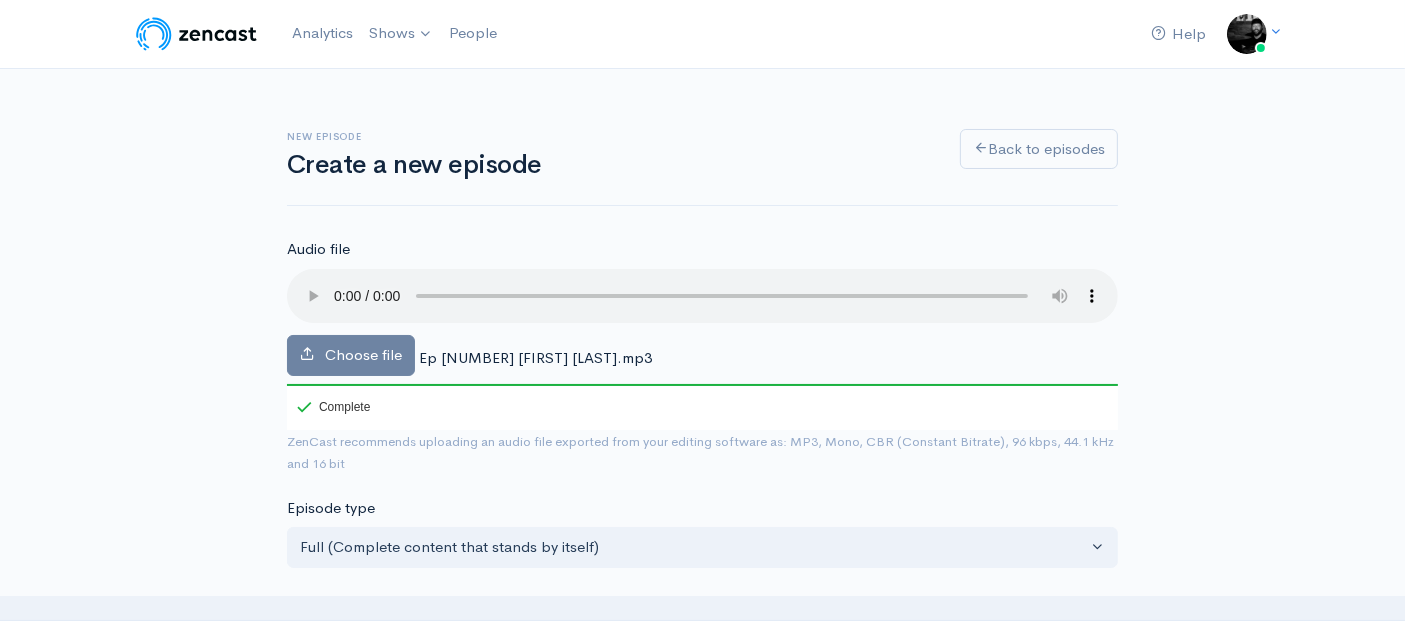 type 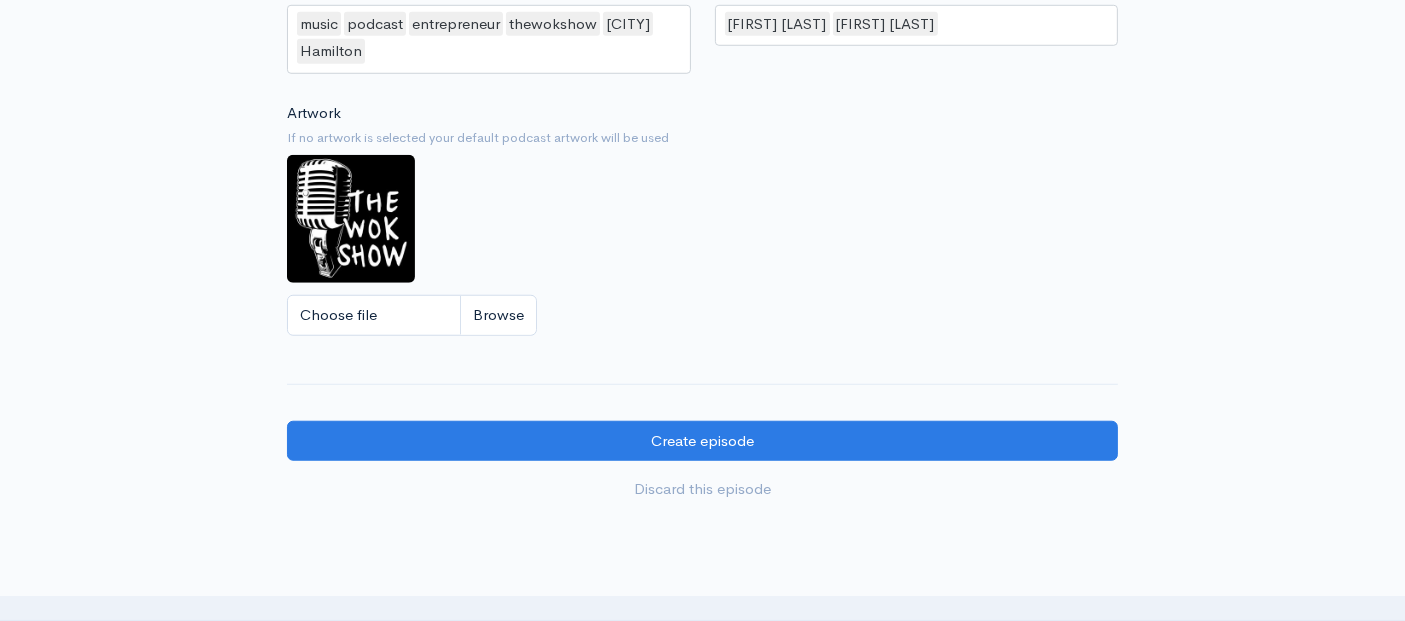scroll, scrollTop: 1666, scrollLeft: 0, axis: vertical 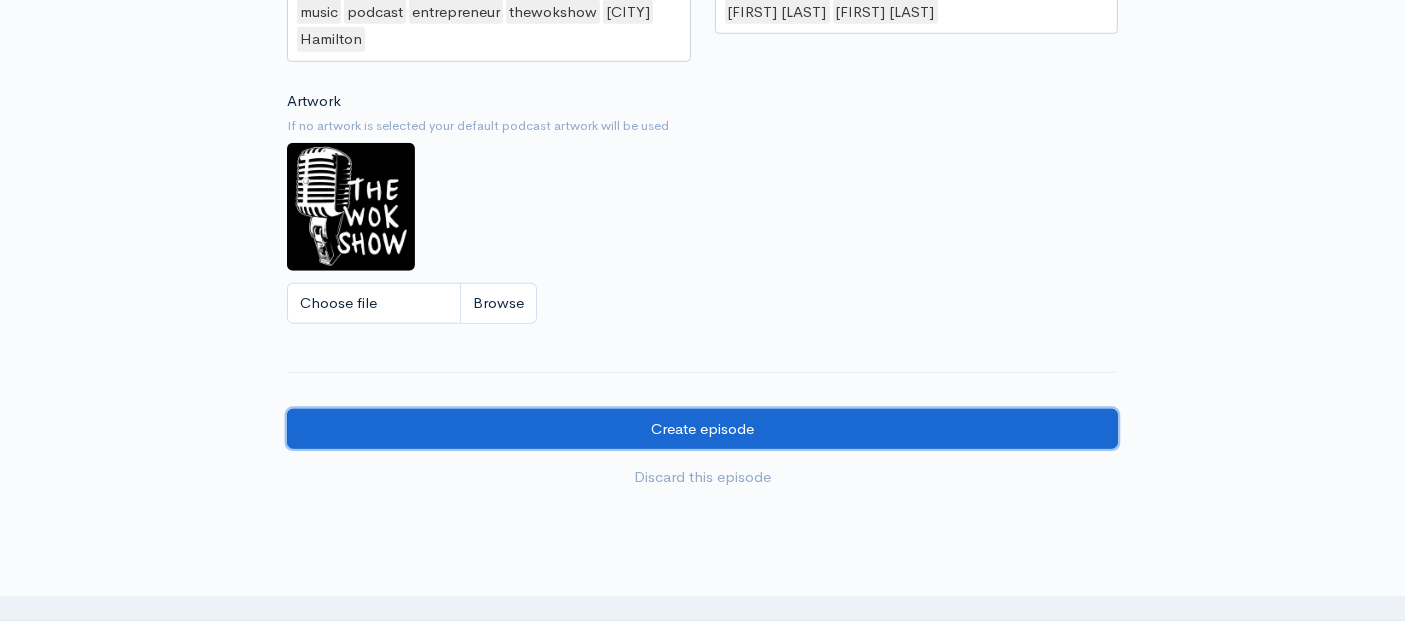 click on "Create episode" at bounding box center [702, 429] 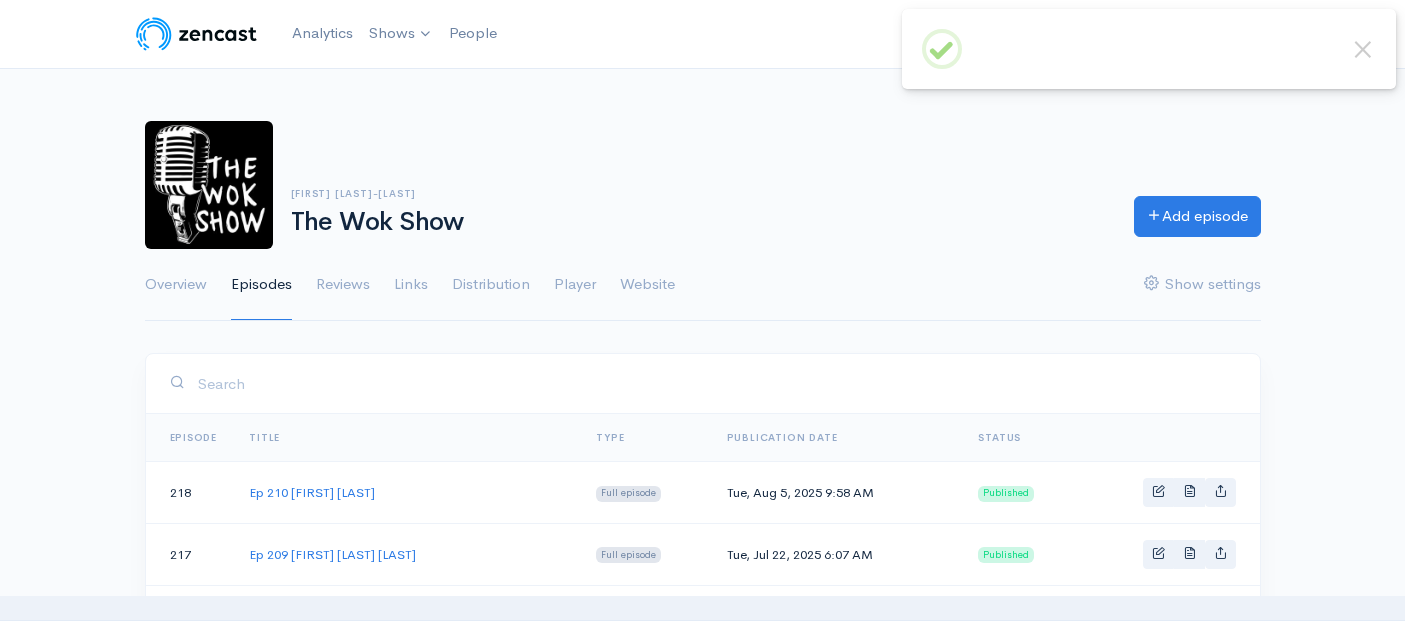 scroll, scrollTop: 0, scrollLeft: 0, axis: both 